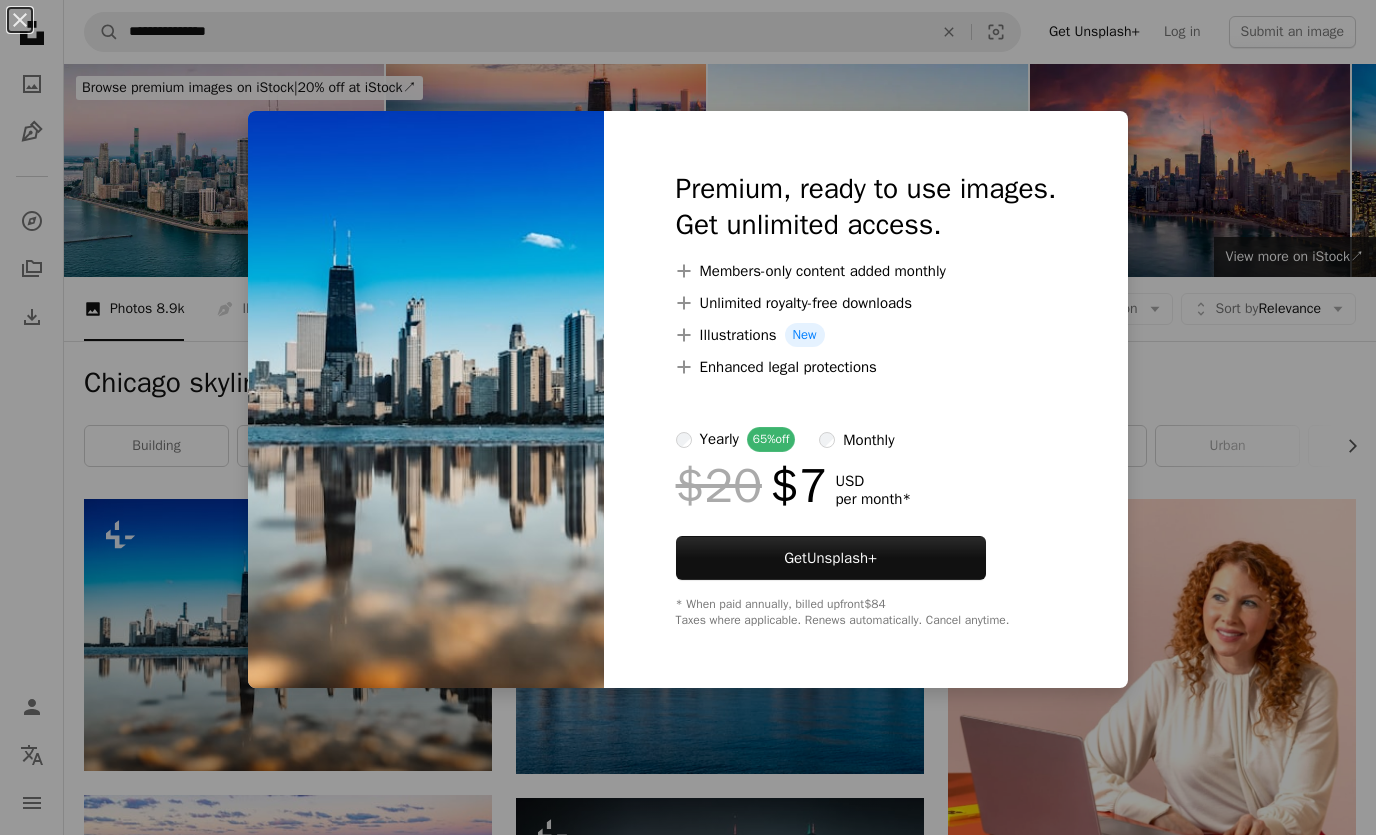 scroll, scrollTop: 0, scrollLeft: 0, axis: both 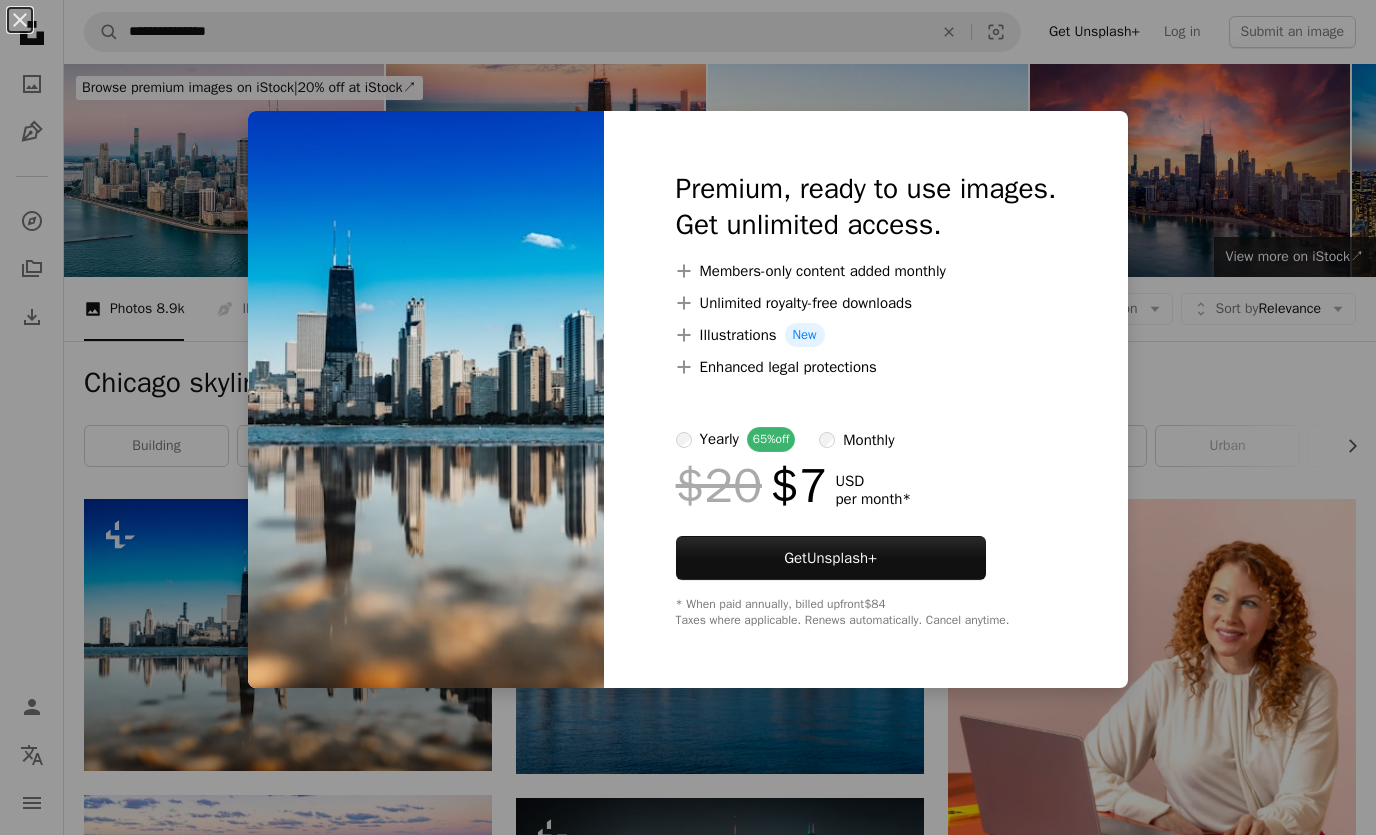 click on "An X shape Premium, ready to use images. Get unlimited access. A plus sign Members-only content added monthly A plus sign Unlimited royalty-free downloads A plus sign Illustrations  New A plus sign Enhanced legal protections yearly 65%  off monthly $20   $7 USD per month * Get  Unsplash+ * When paid annually, billed upfront  $84 Taxes where applicable. Renews automatically. Cancel anytime." at bounding box center (688, 417) 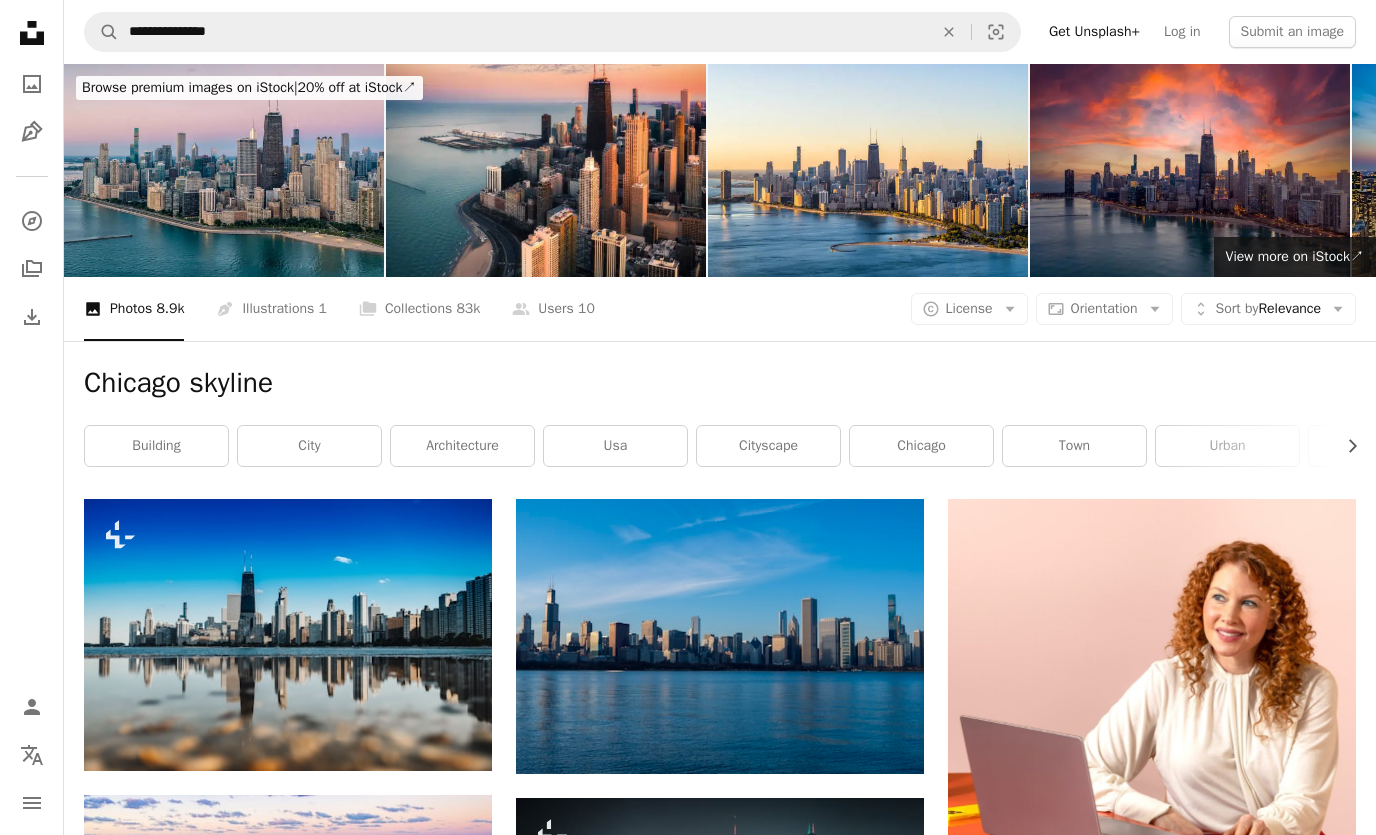 click at bounding box center [720, 636] 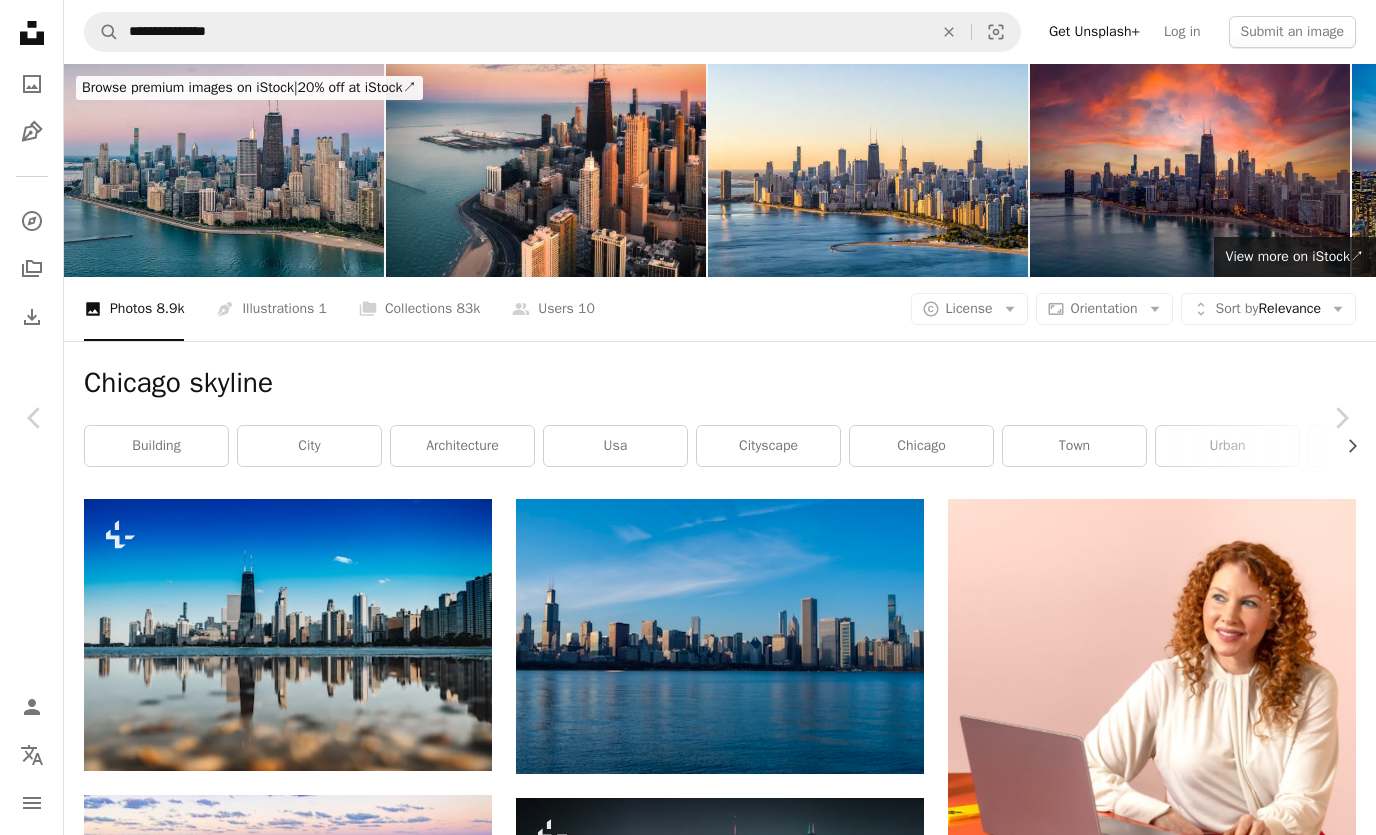 scroll, scrollTop: 17, scrollLeft: 0, axis: vertical 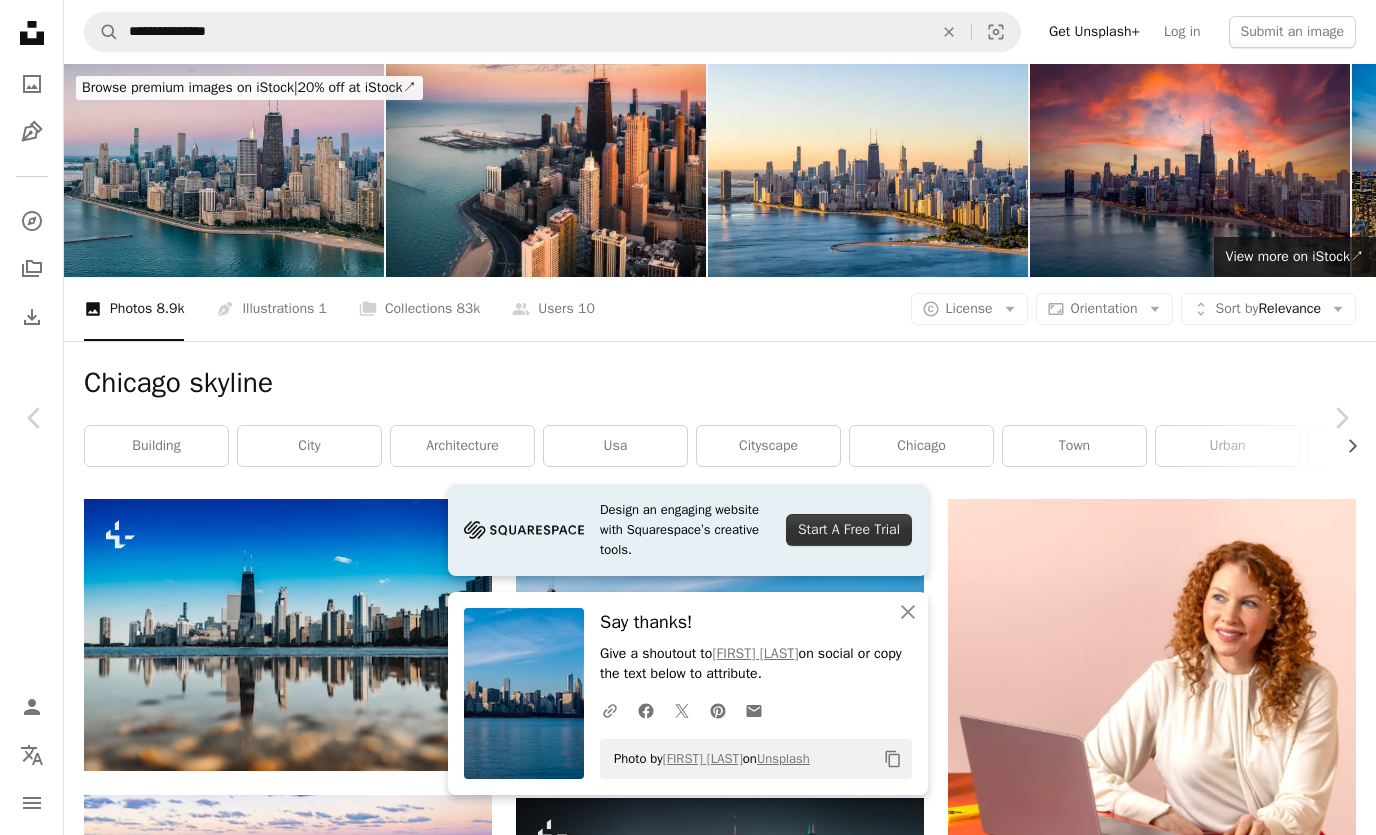click on "An X shape Close" at bounding box center (908, 612) 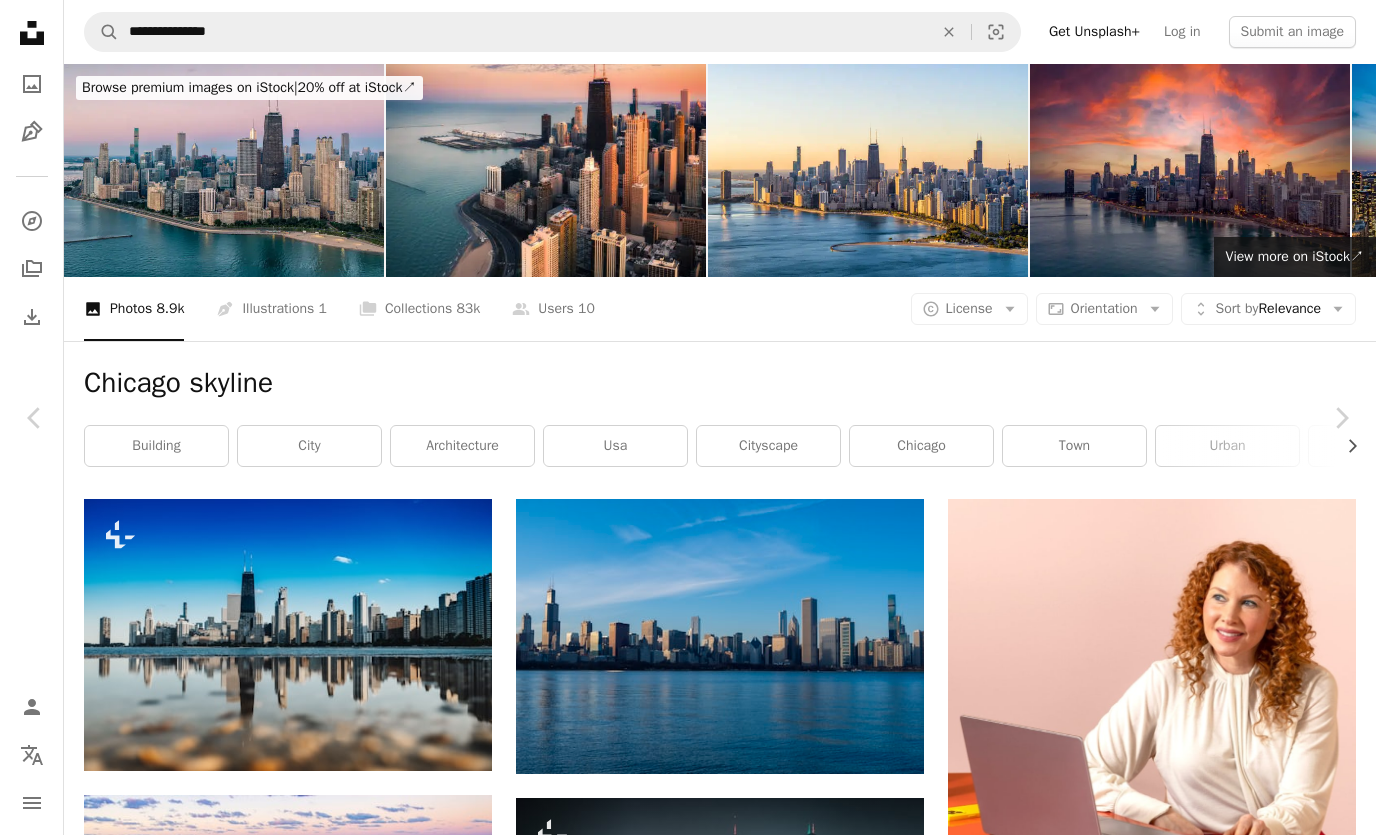 click on "[FIRST] [LAST] Available for hire A checkmark inside of a circle A heart A plus sign Download free Chevron down" at bounding box center [680, 4088] 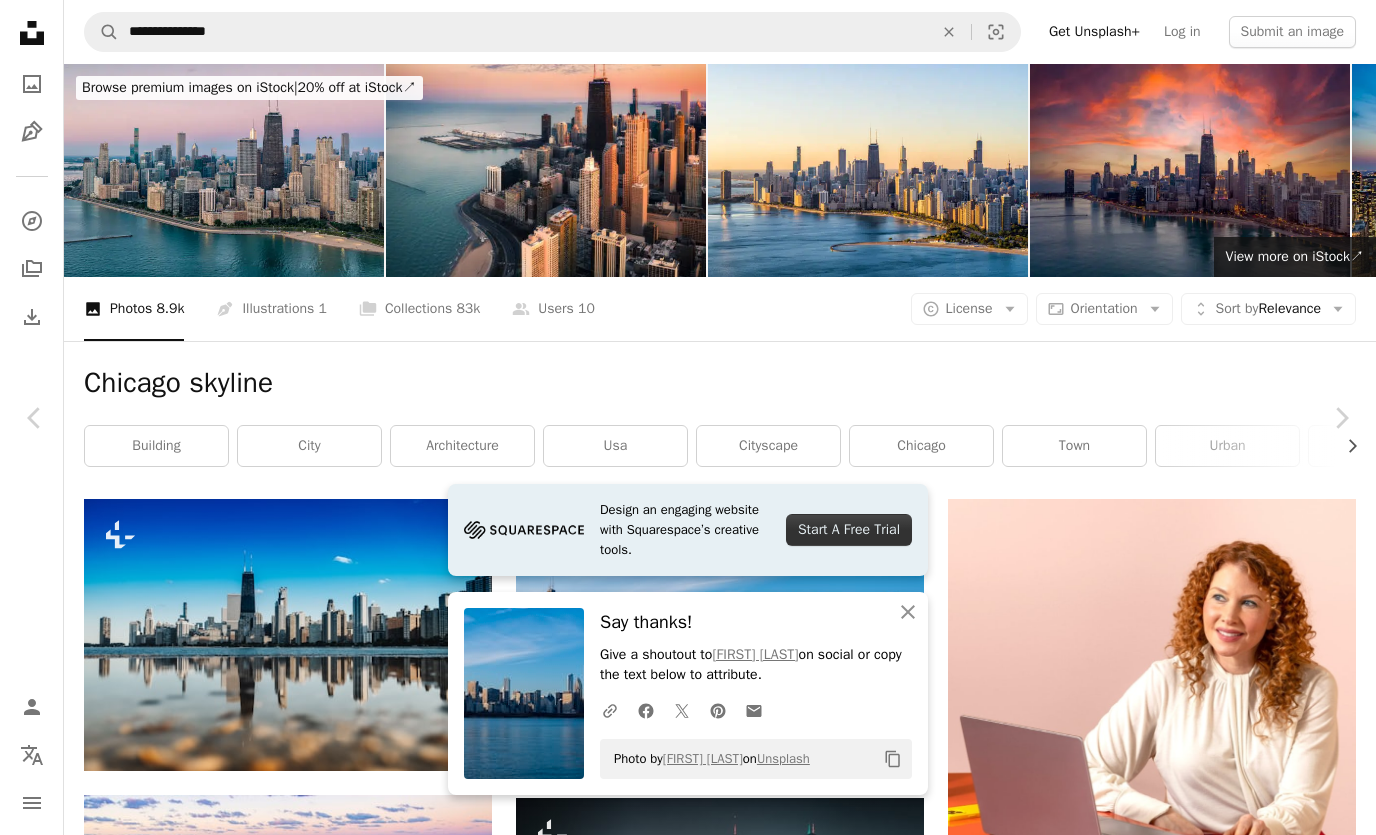click 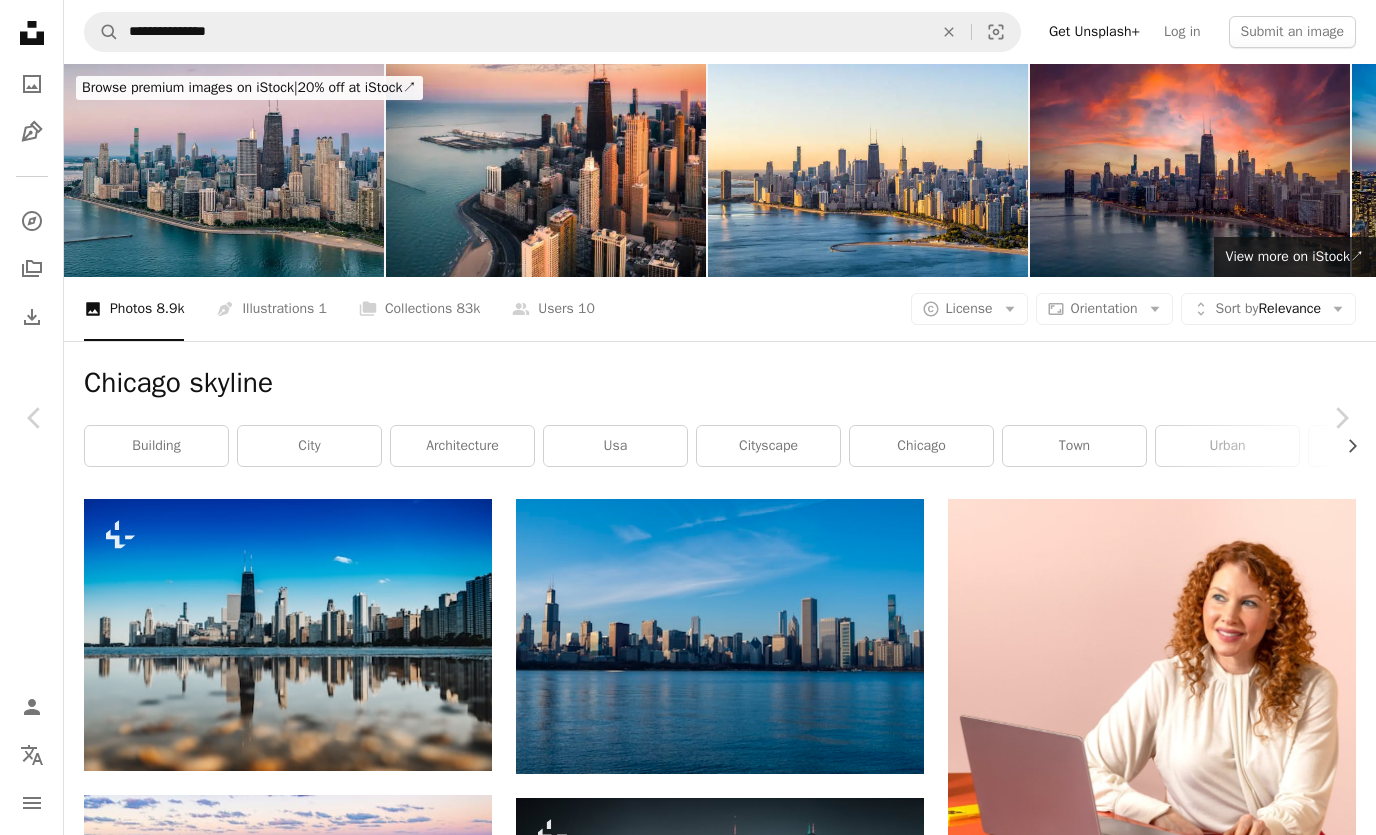 click at bounding box center (106, 4088) 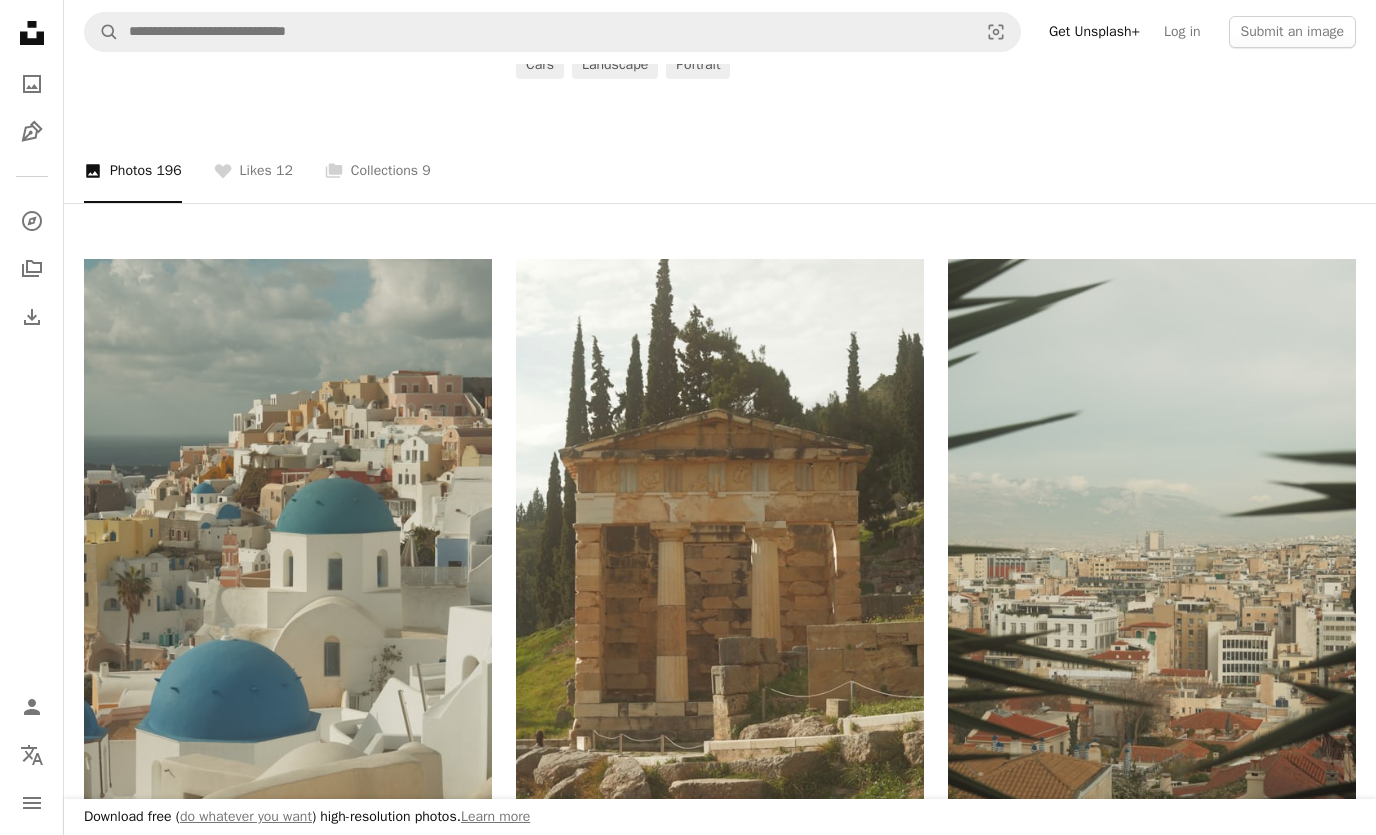 scroll, scrollTop: 0, scrollLeft: 0, axis: both 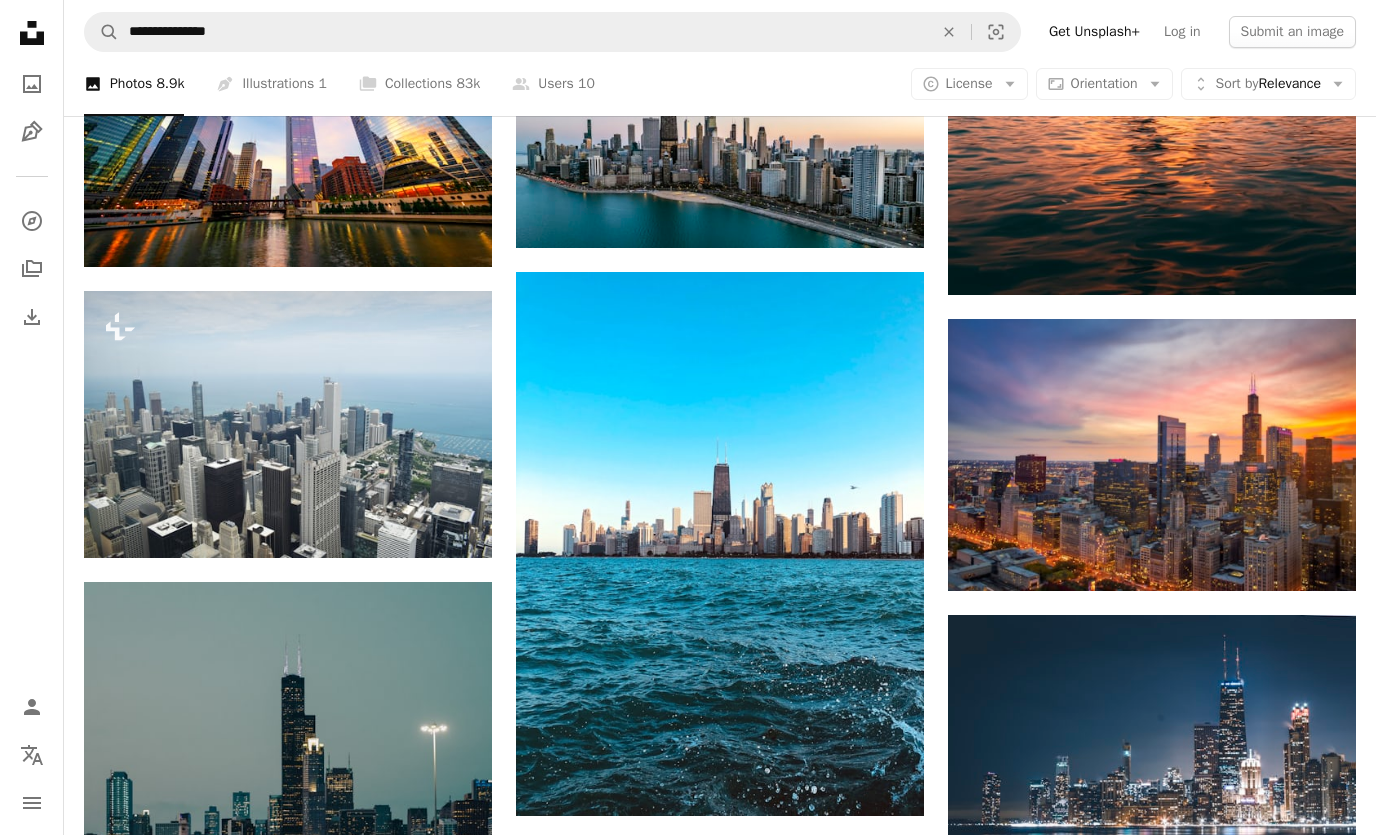 click on "An X shape" 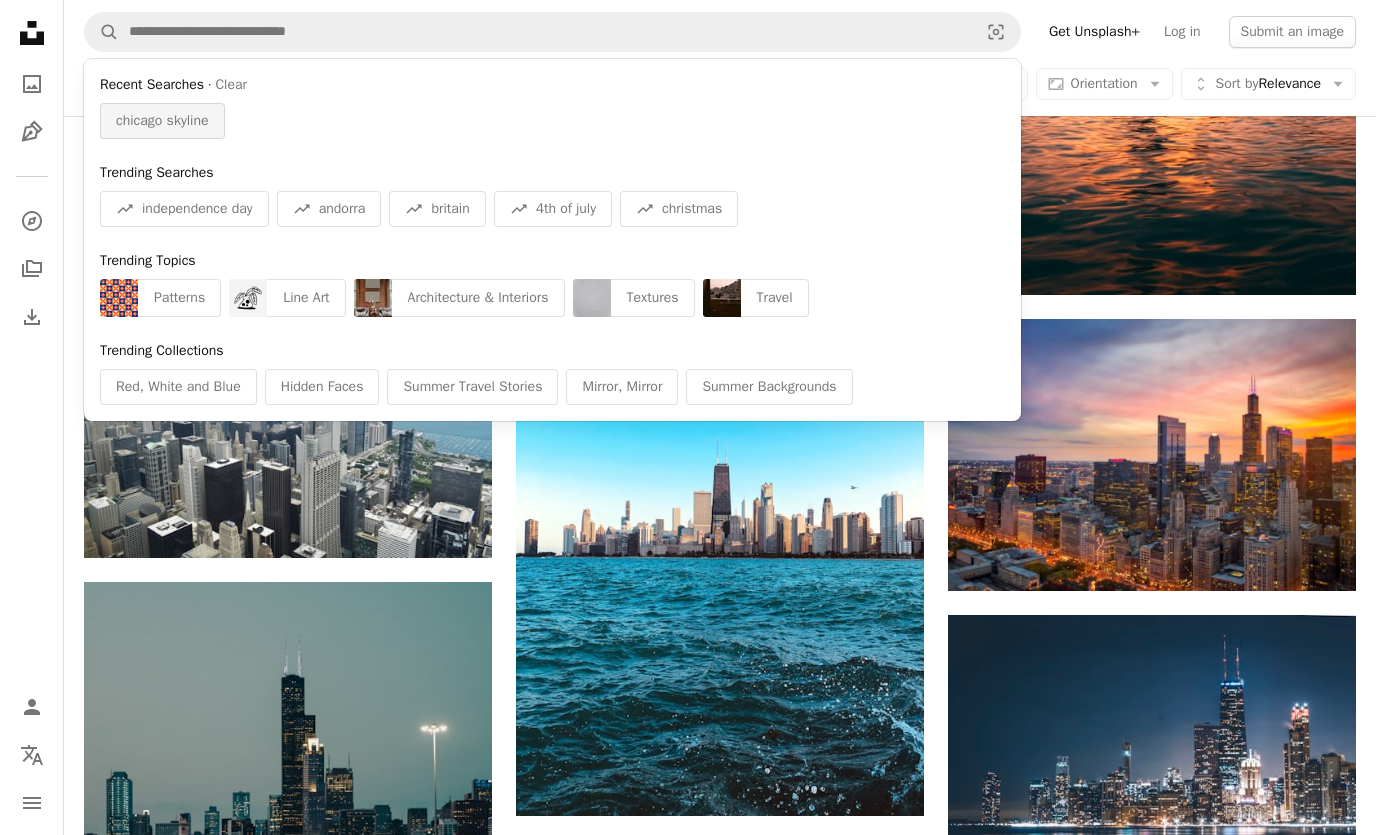 click on "chicago skyline" at bounding box center [162, 121] 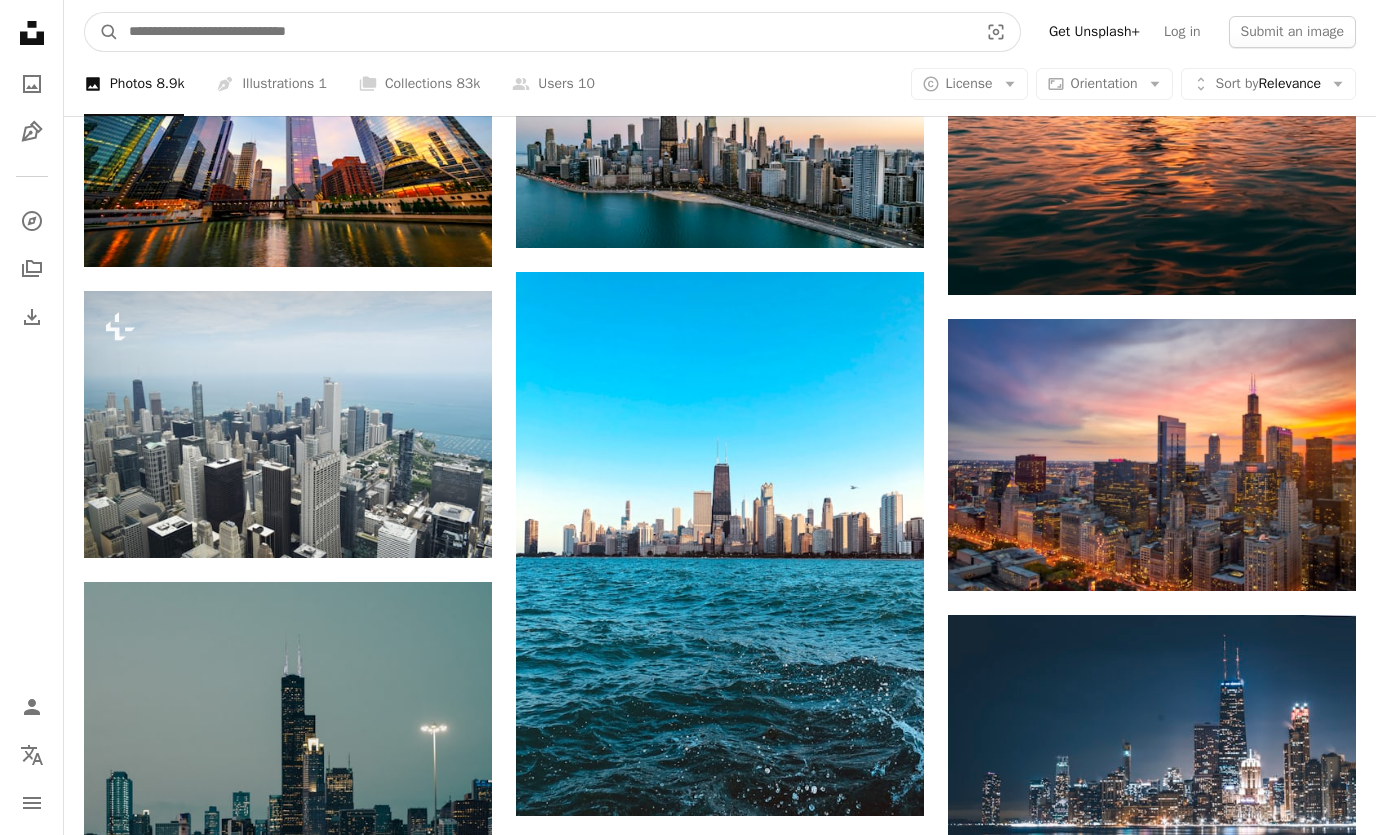 click at bounding box center [545, 32] 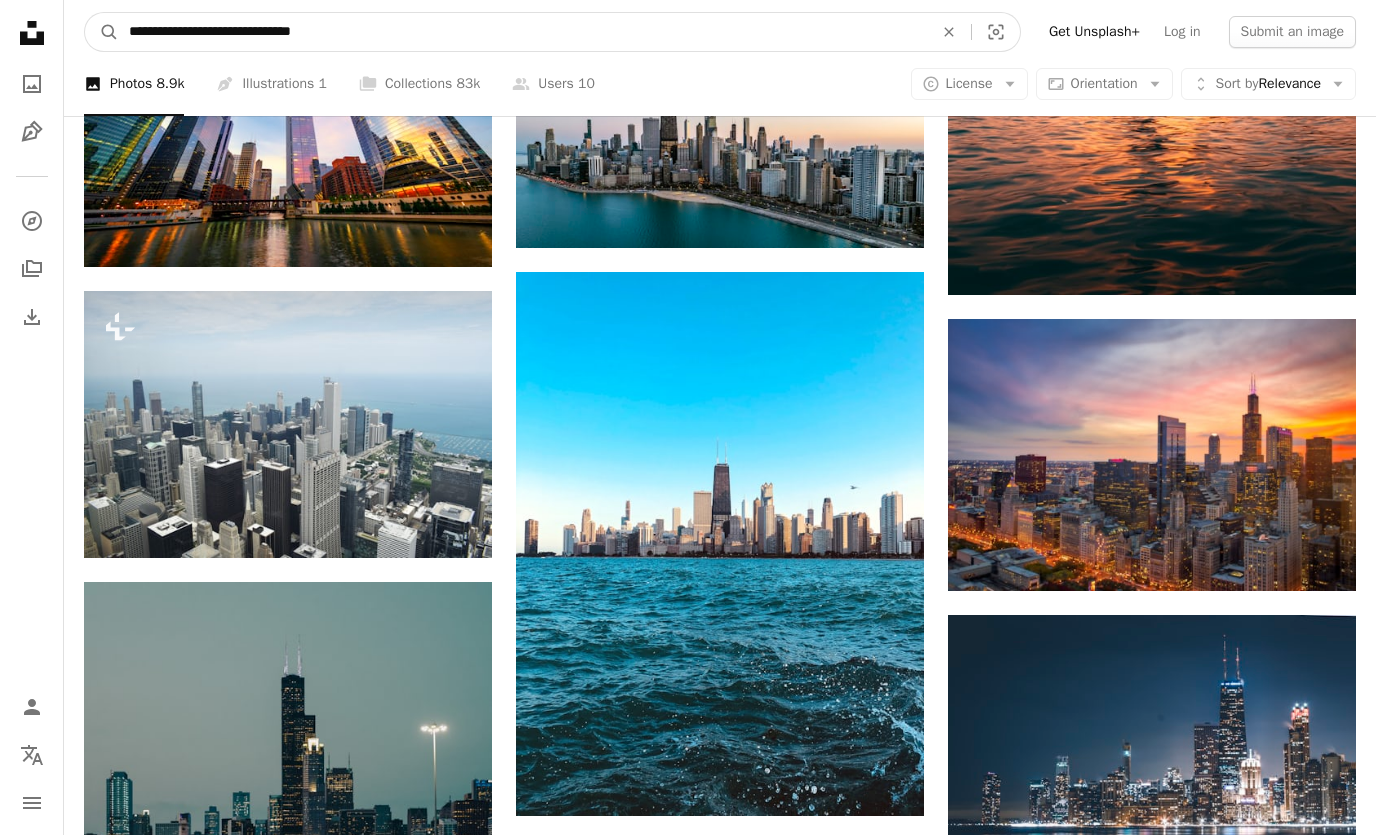 type on "**********" 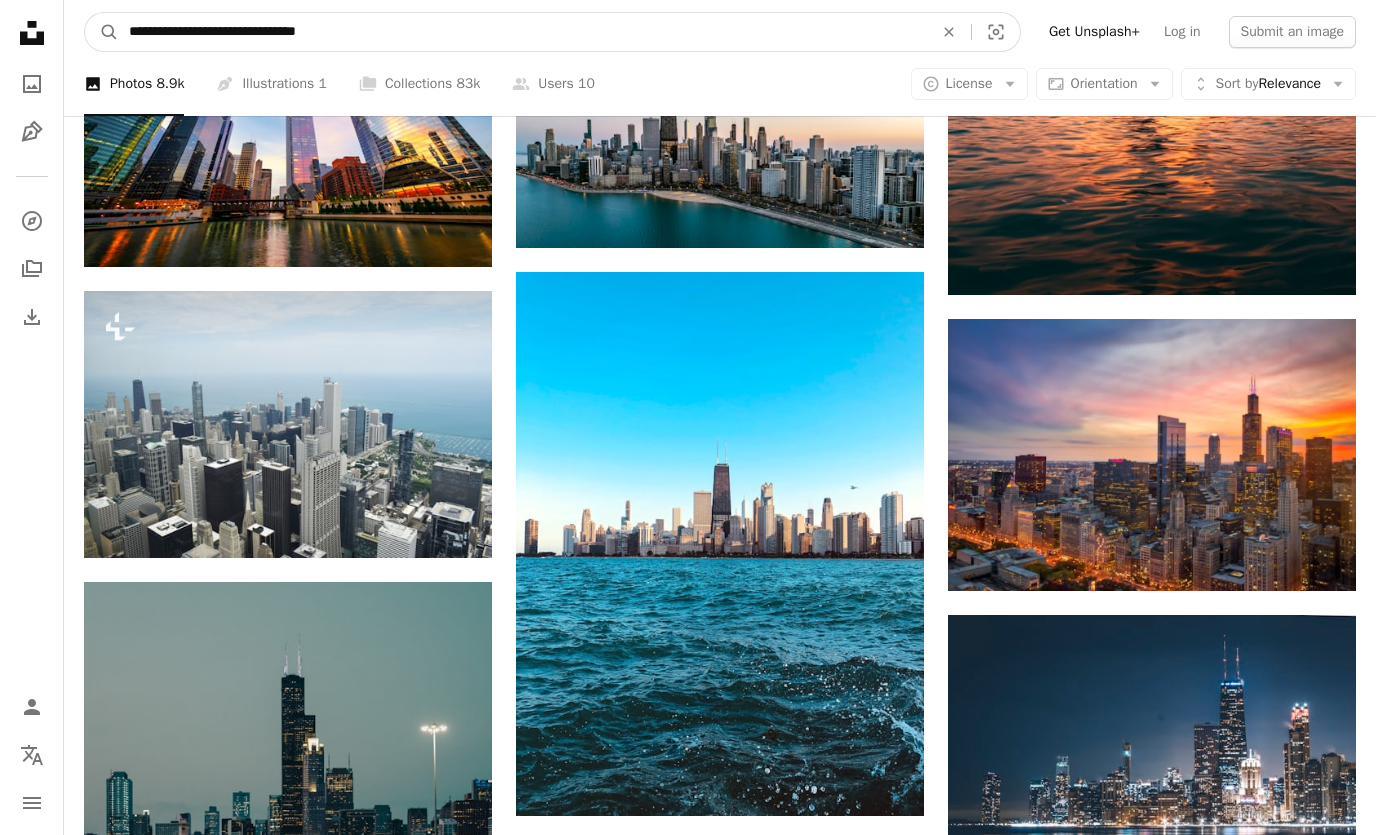 click on "A magnifying glass" at bounding box center [102, 32] 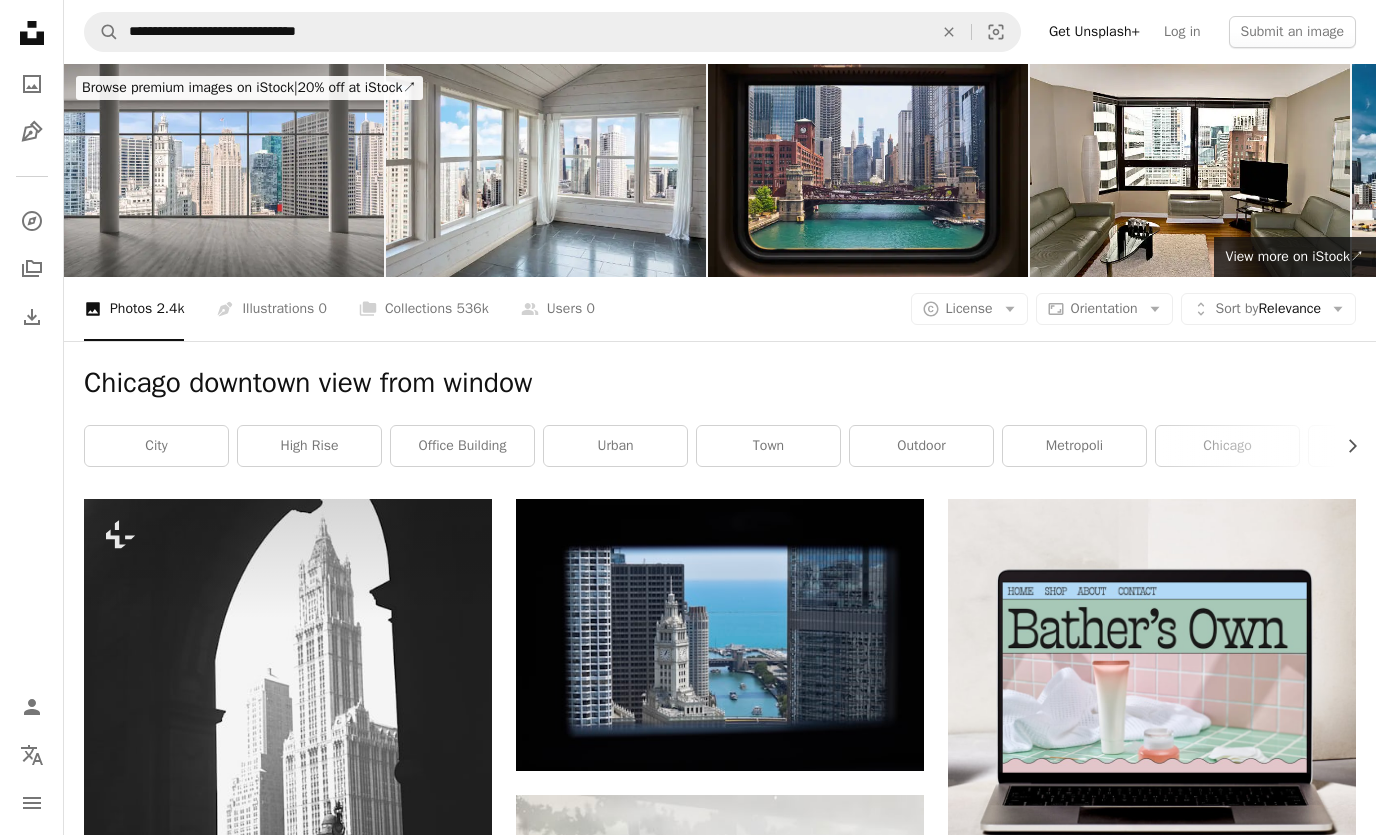 click at bounding box center [1190, 170] 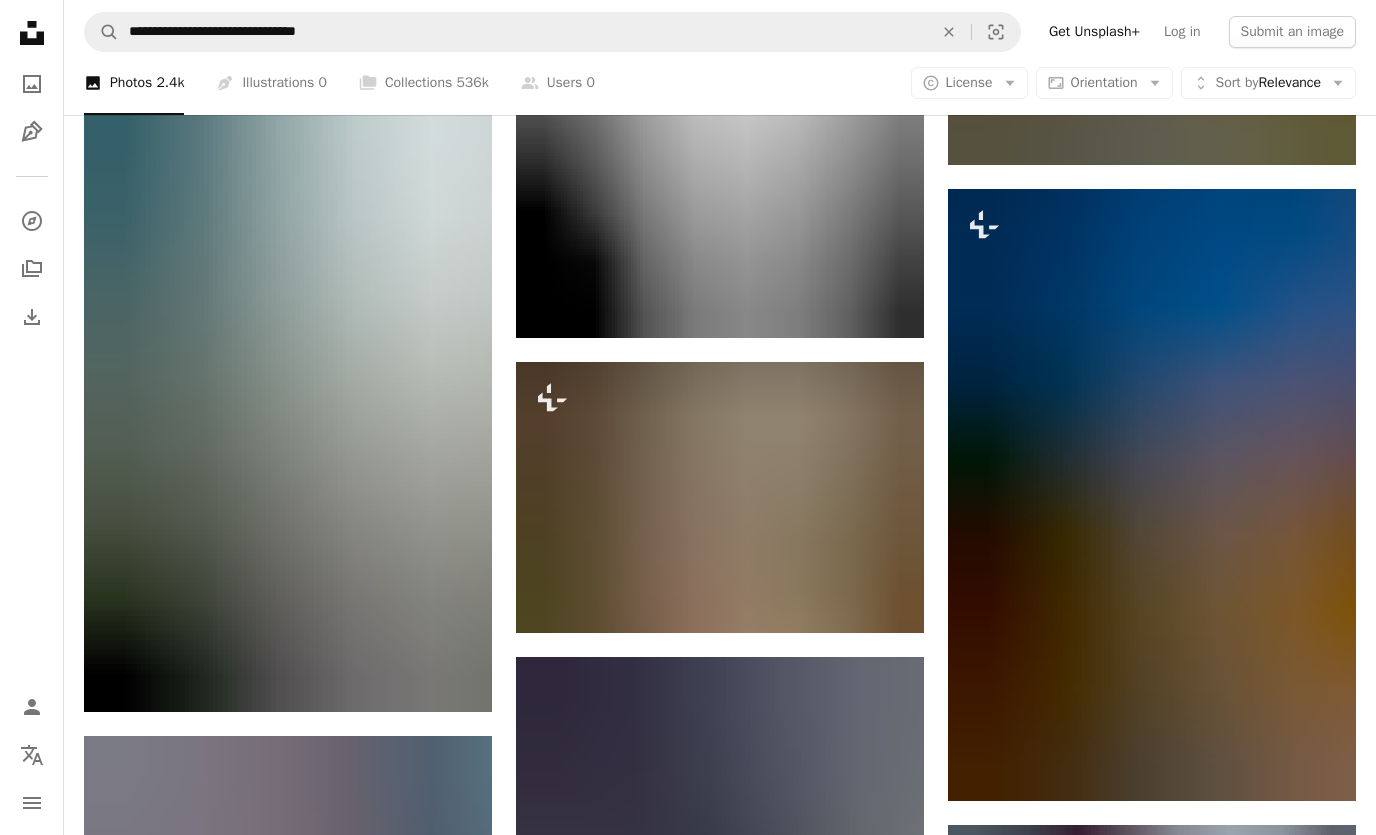 scroll, scrollTop: 2084, scrollLeft: 0, axis: vertical 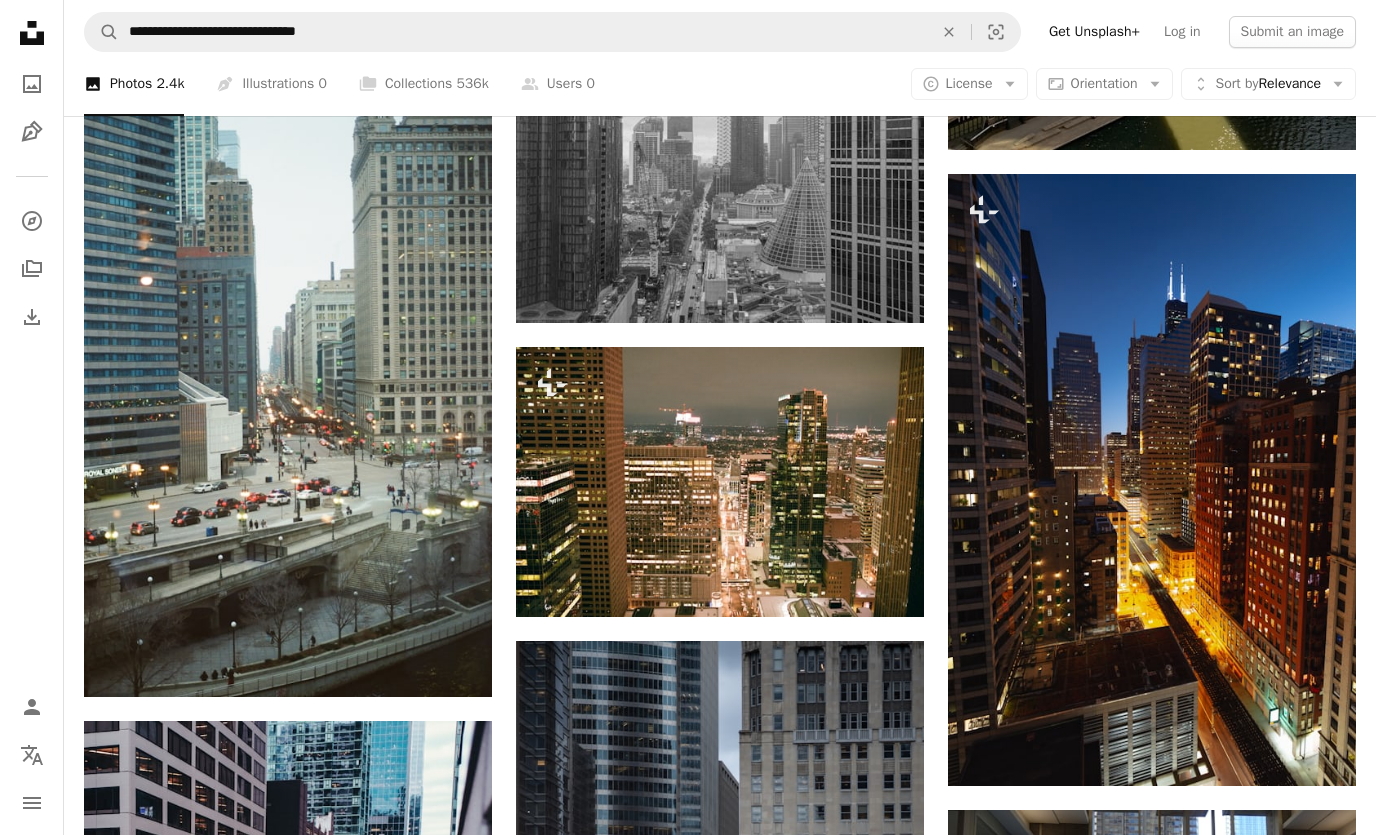 click on "A lock Download" at bounding box center (853, 581) 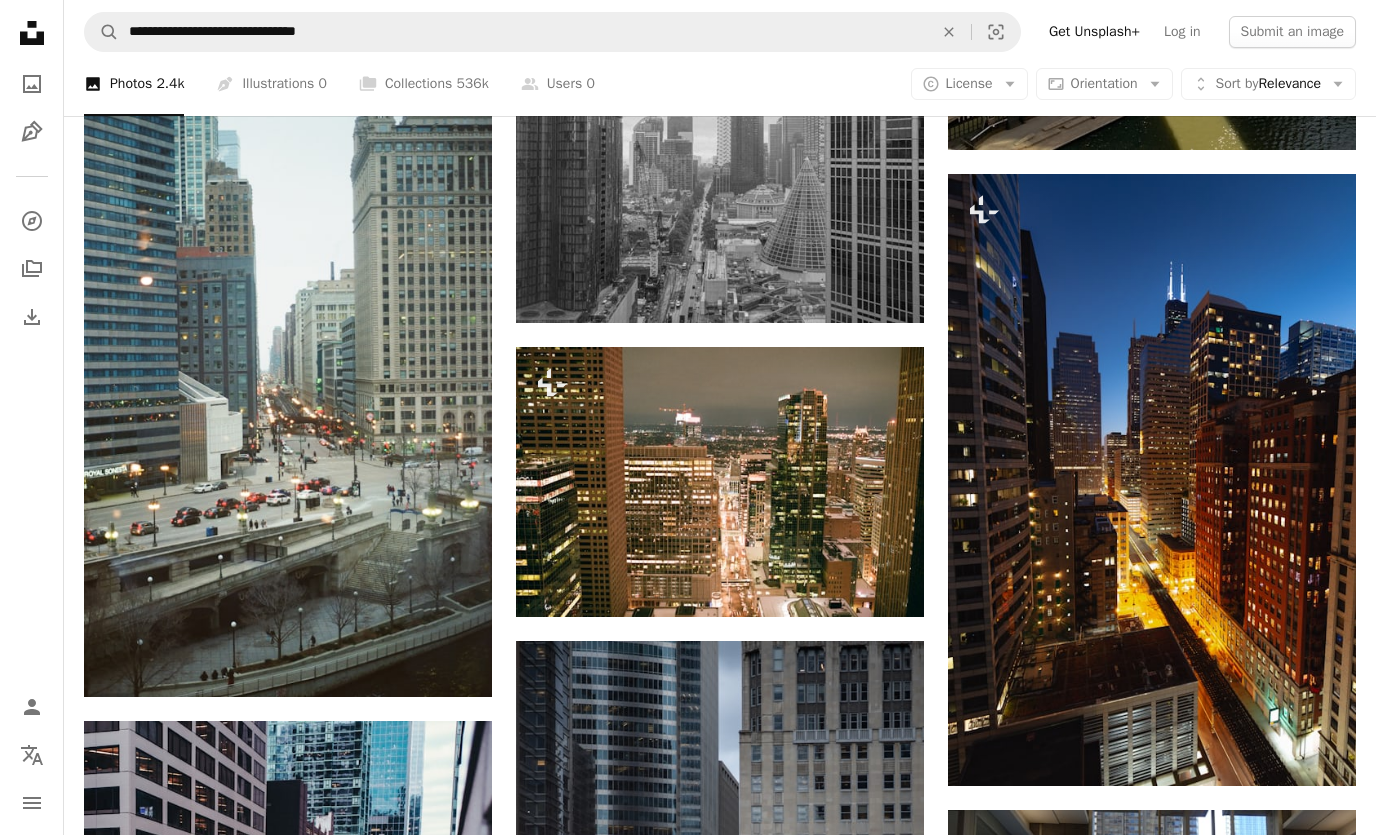 click on "An X shape Premium, ready to use images. Get unlimited access. A plus sign Members-only content added monthly A plus sign Unlimited royalty-free downloads A plus sign Illustrations  New A plus sign Enhanced legal protections yearly 65%  off monthly $20   $7 USD per month * Get  Unsplash+ * When paid annually, billed upfront  $84 Taxes where applicable. Renews automatically. Cancel anytime." at bounding box center [688, 3843] 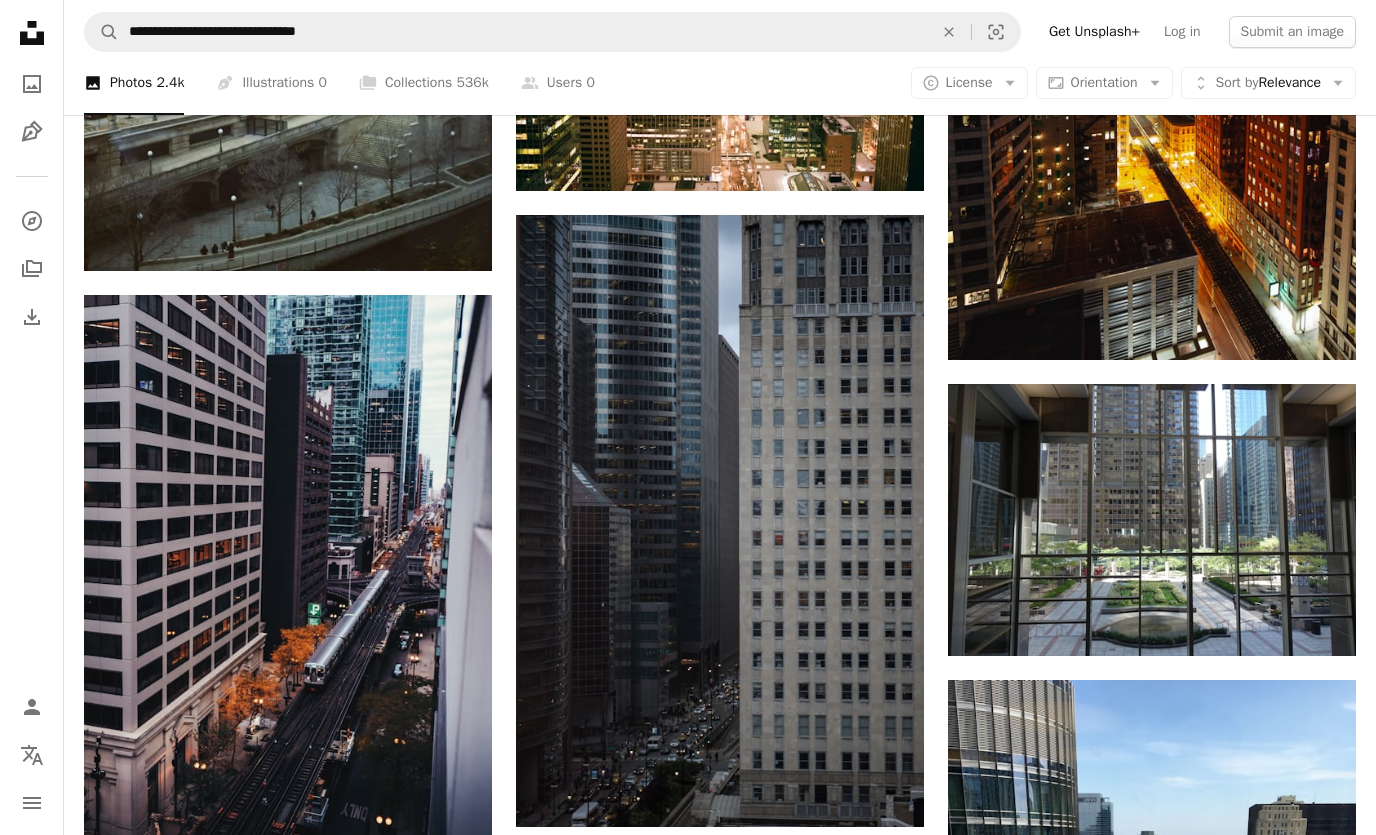 scroll, scrollTop: 2514, scrollLeft: 0, axis: vertical 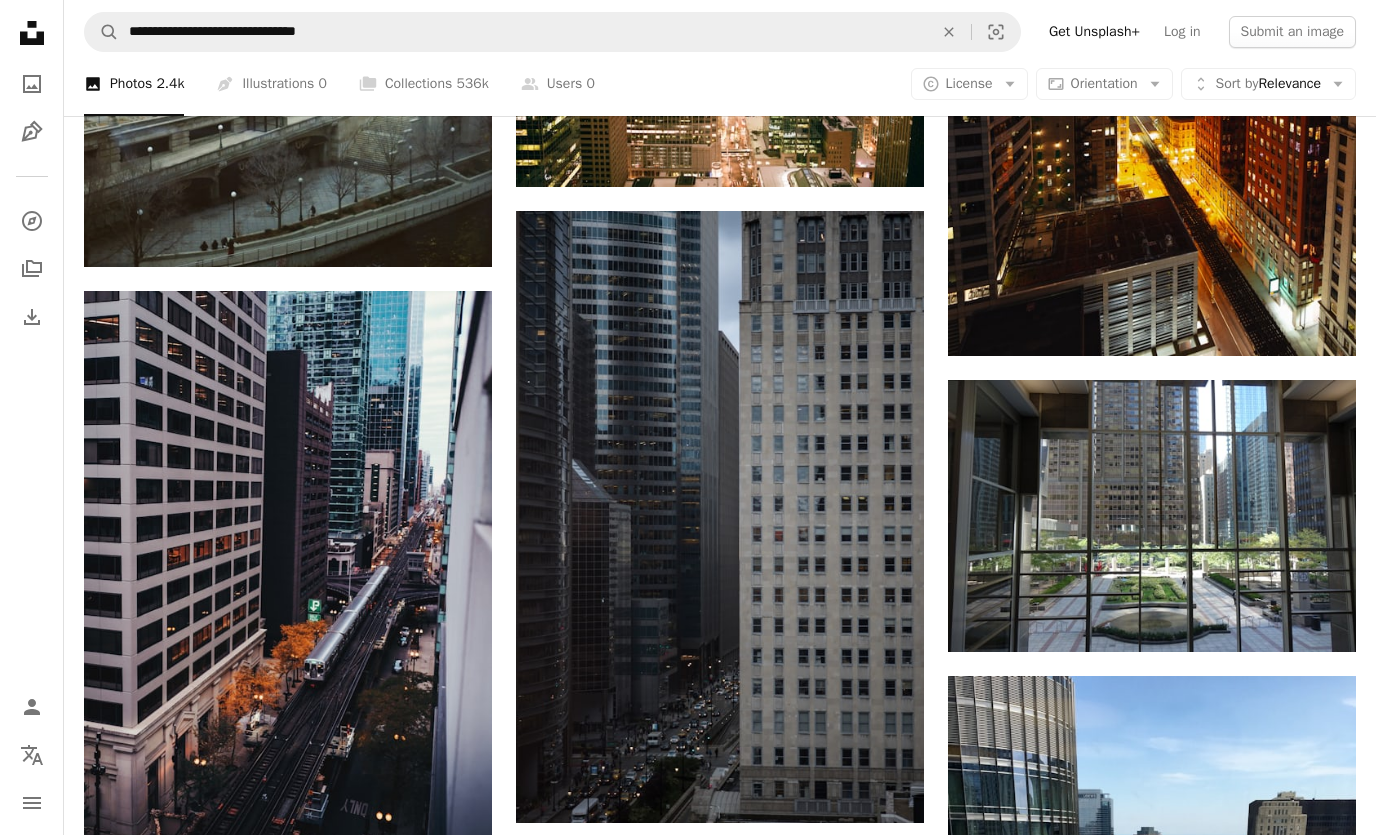 click at bounding box center [720, 516] 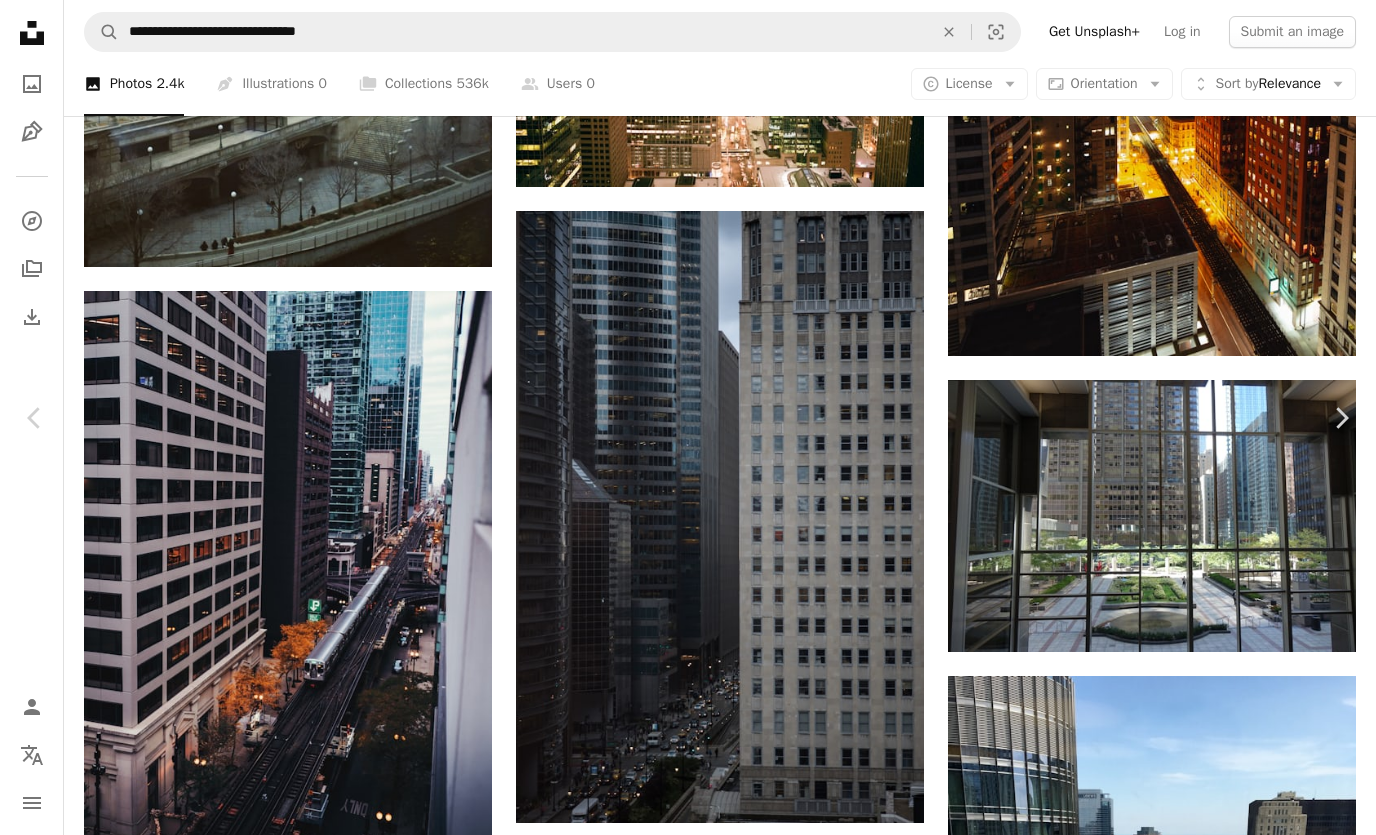 click on "Download free" at bounding box center (1181, 6168) 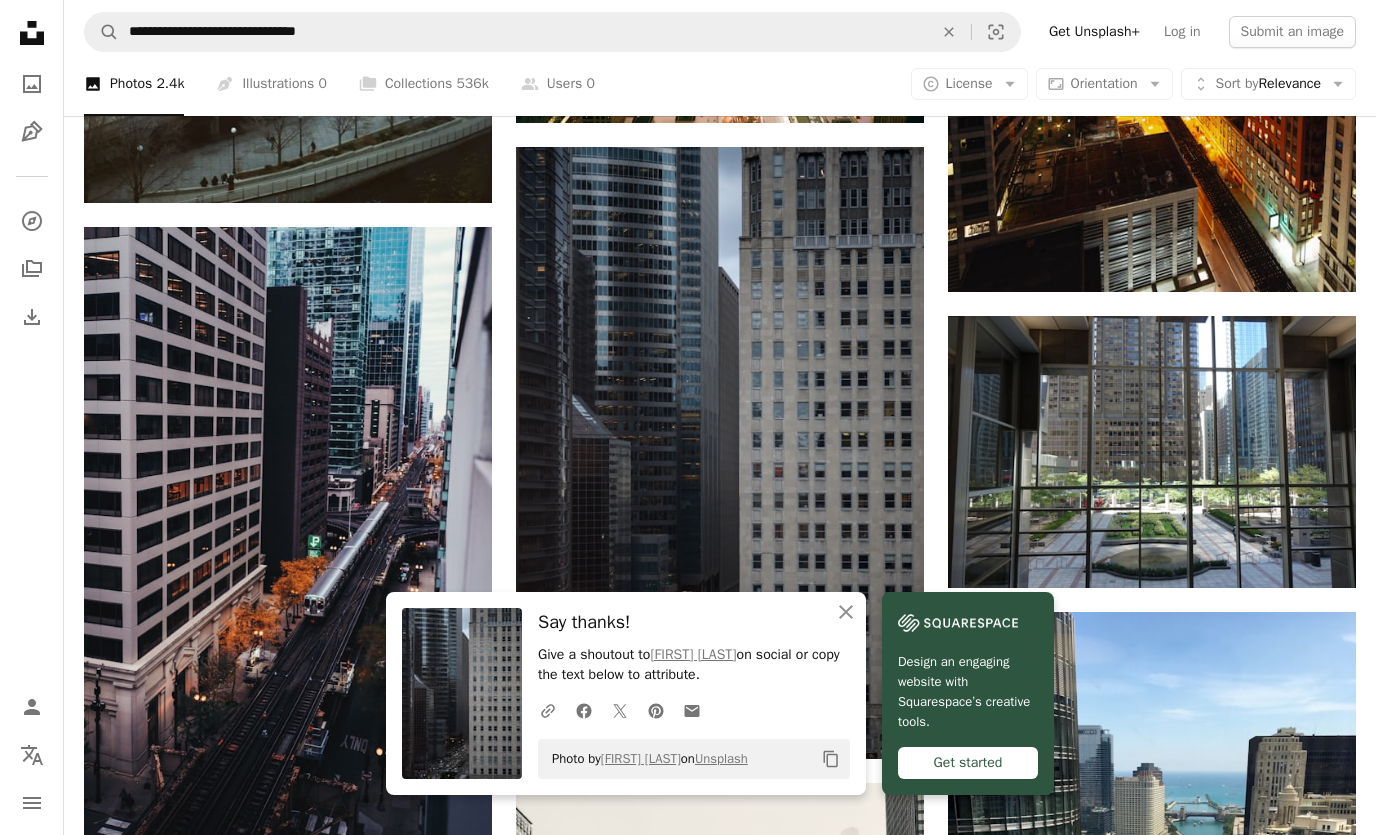 click on "Arrow pointing down" 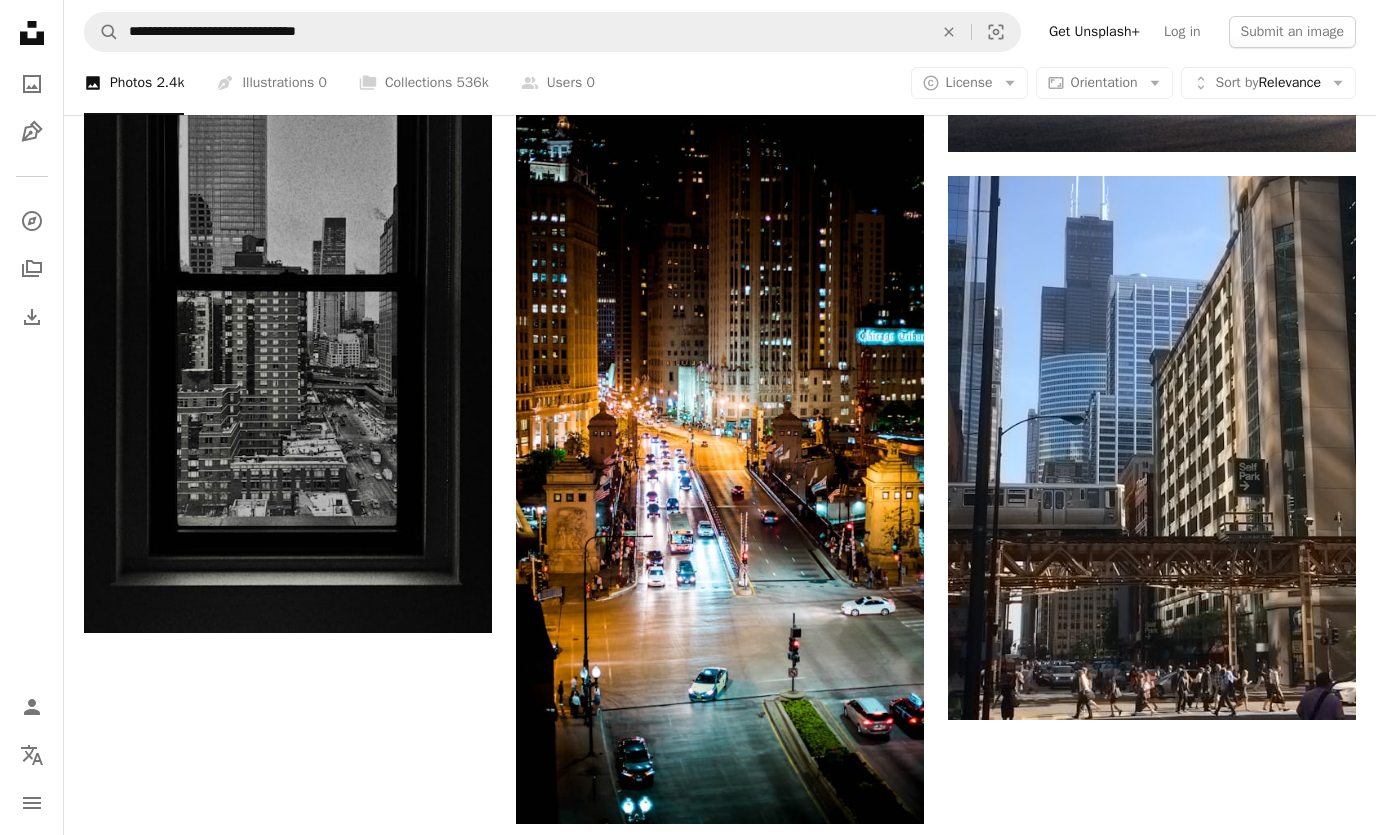 scroll, scrollTop: 6960, scrollLeft: 0, axis: vertical 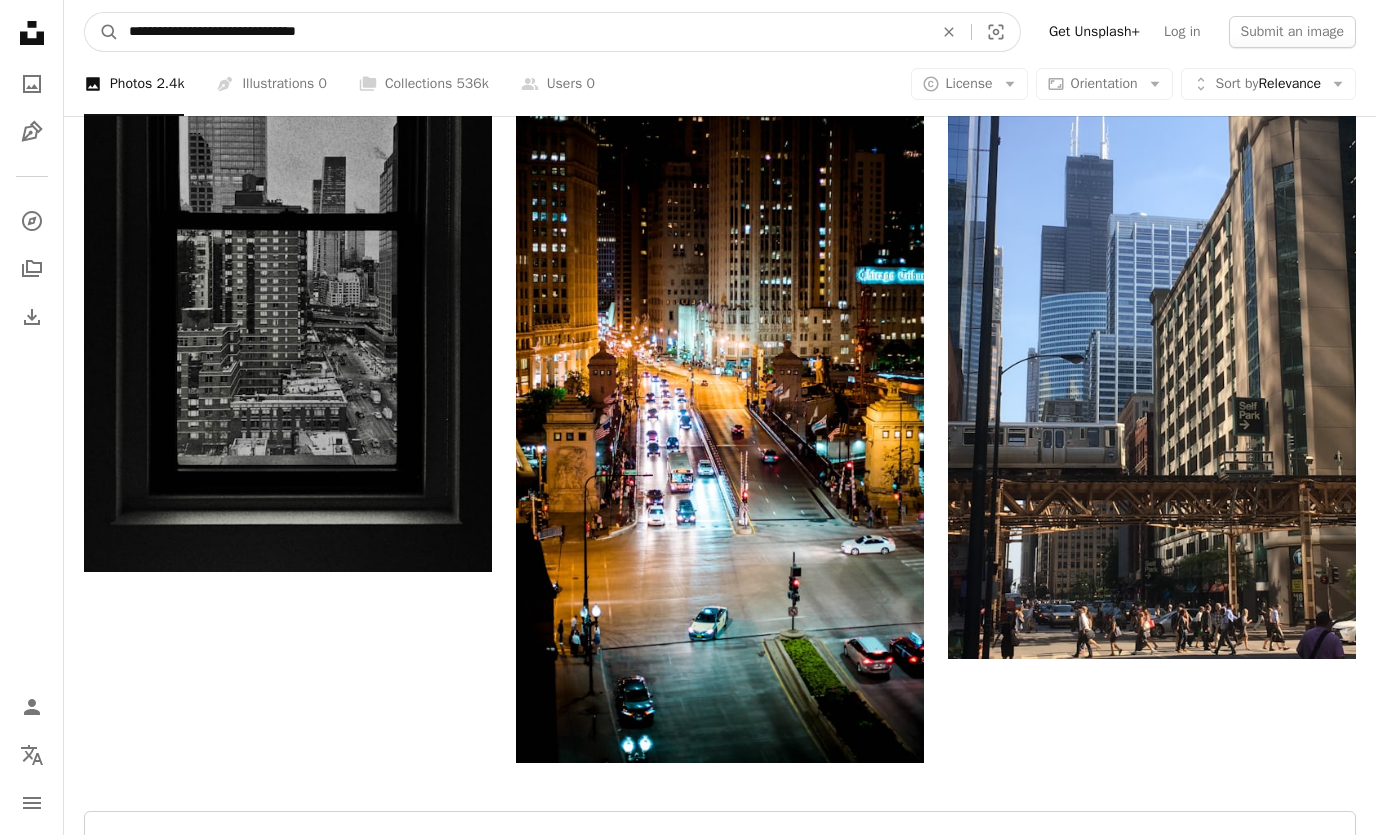 click on "**********" at bounding box center [523, 32] 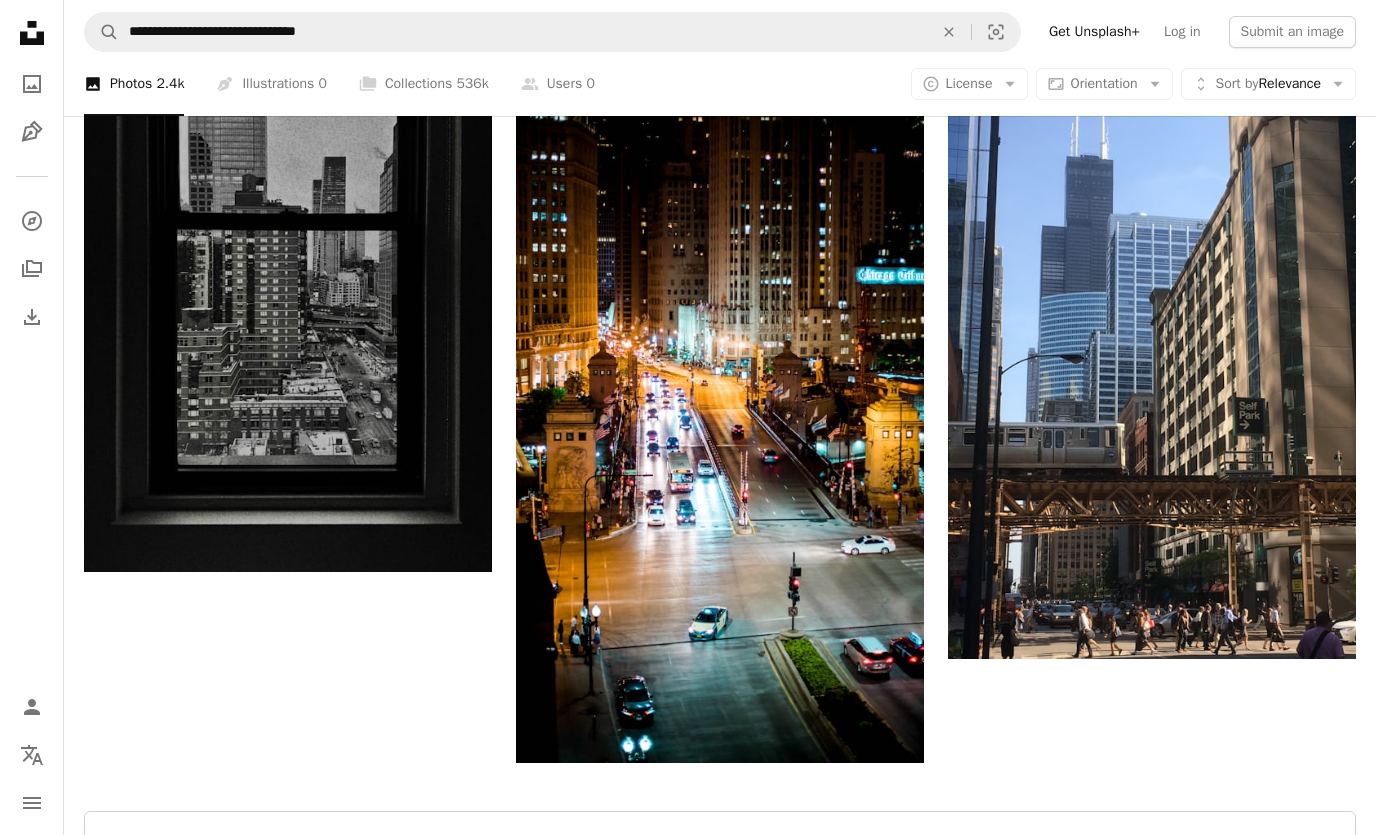click on "An X shape" at bounding box center [949, 32] 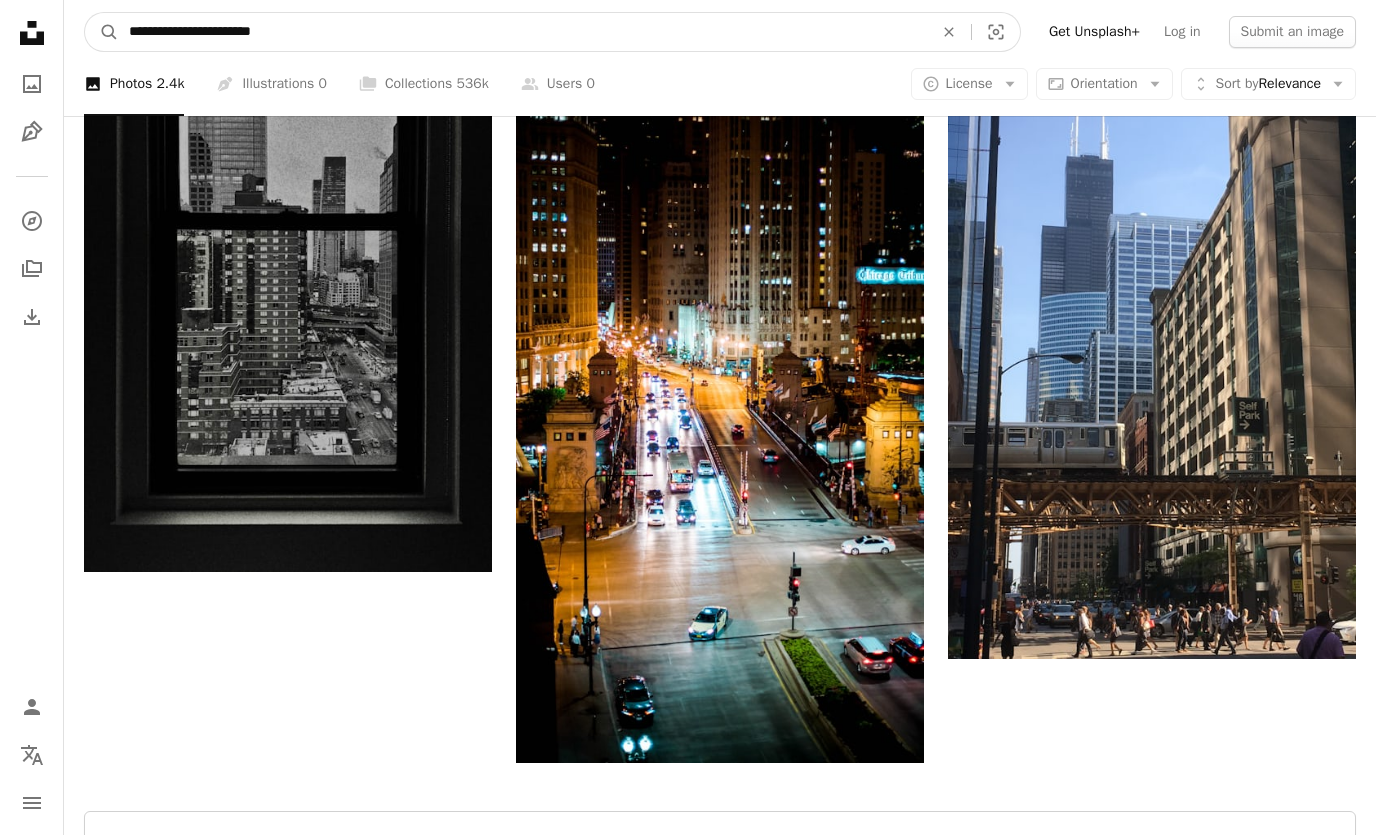 type on "**********" 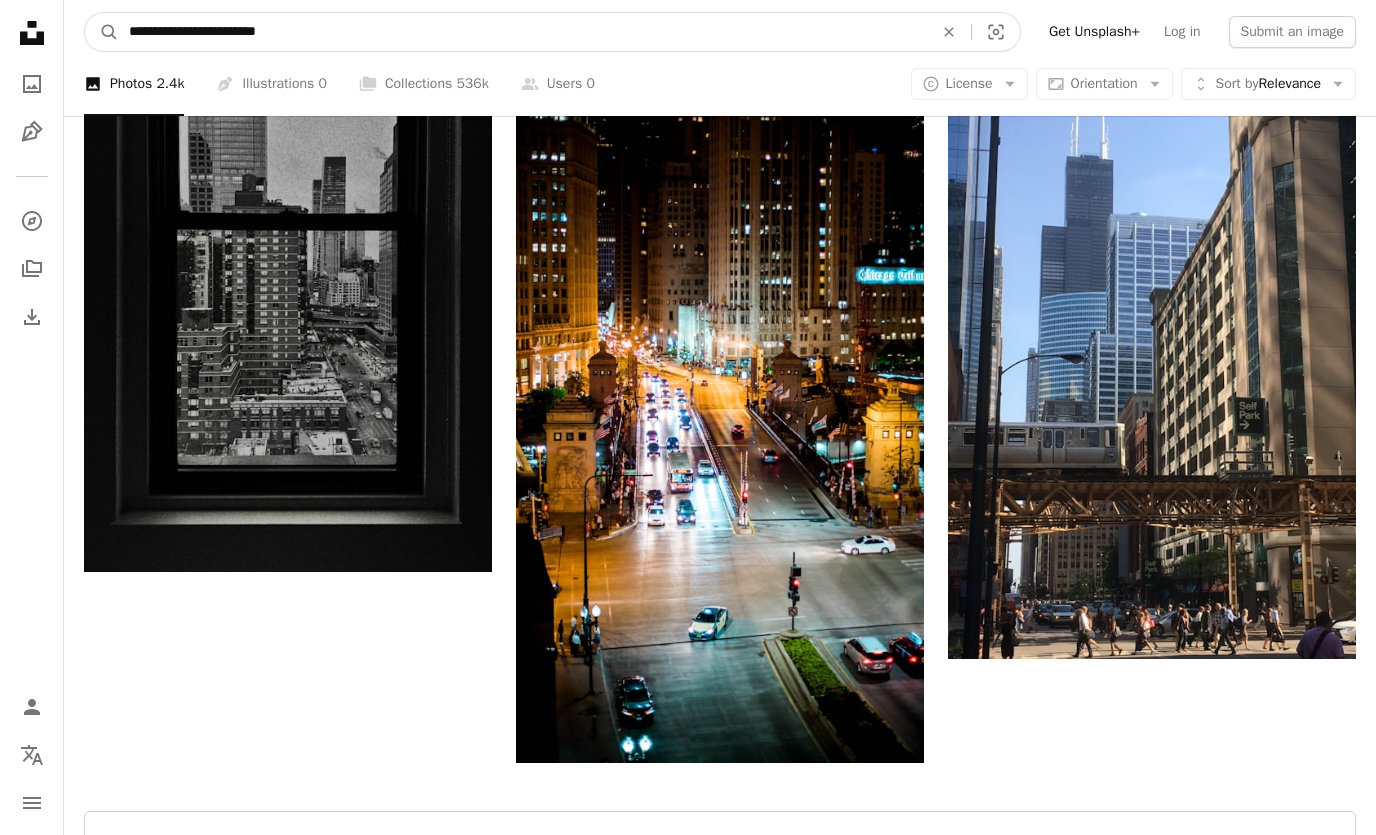 click on "A magnifying glass" at bounding box center [102, 32] 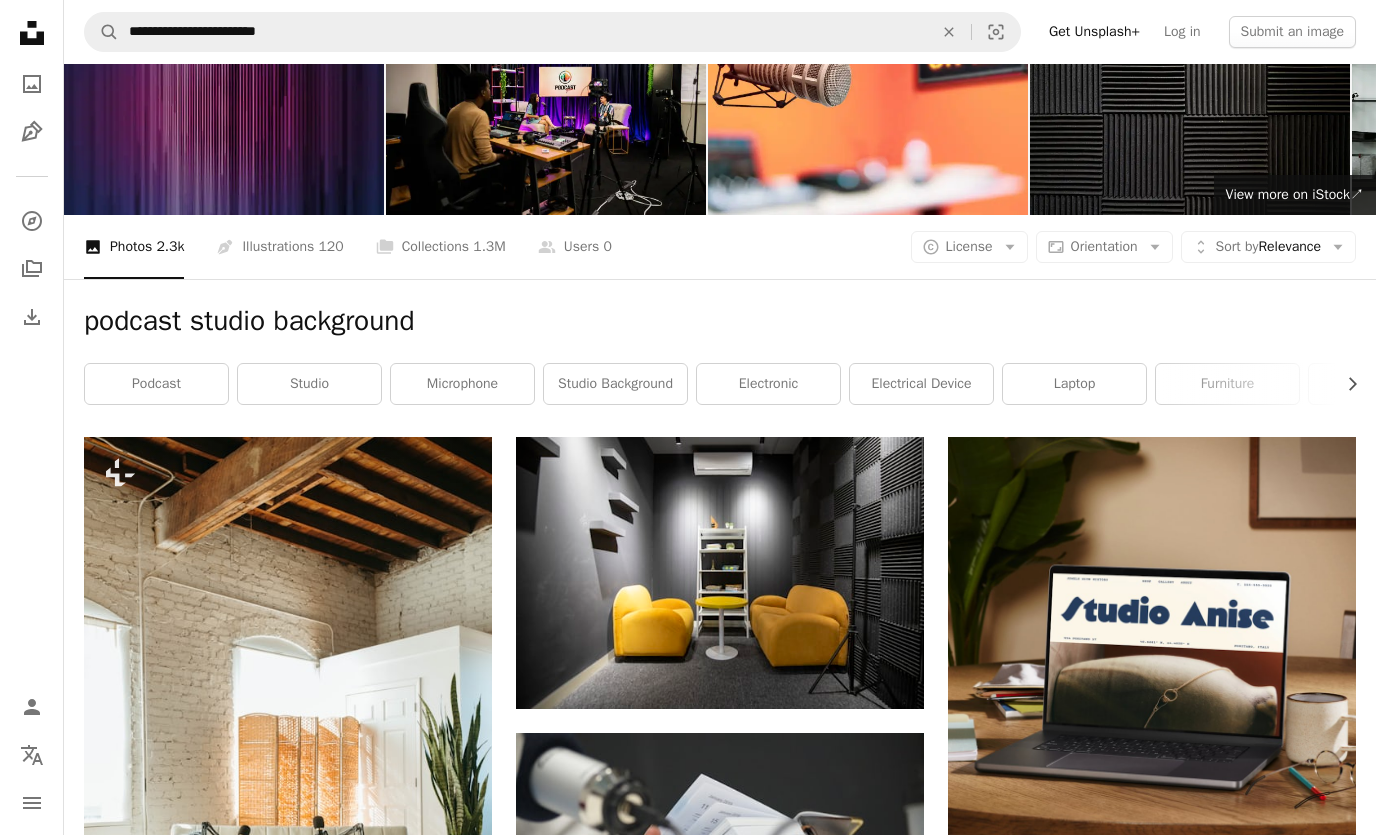 scroll, scrollTop: 0, scrollLeft: 0, axis: both 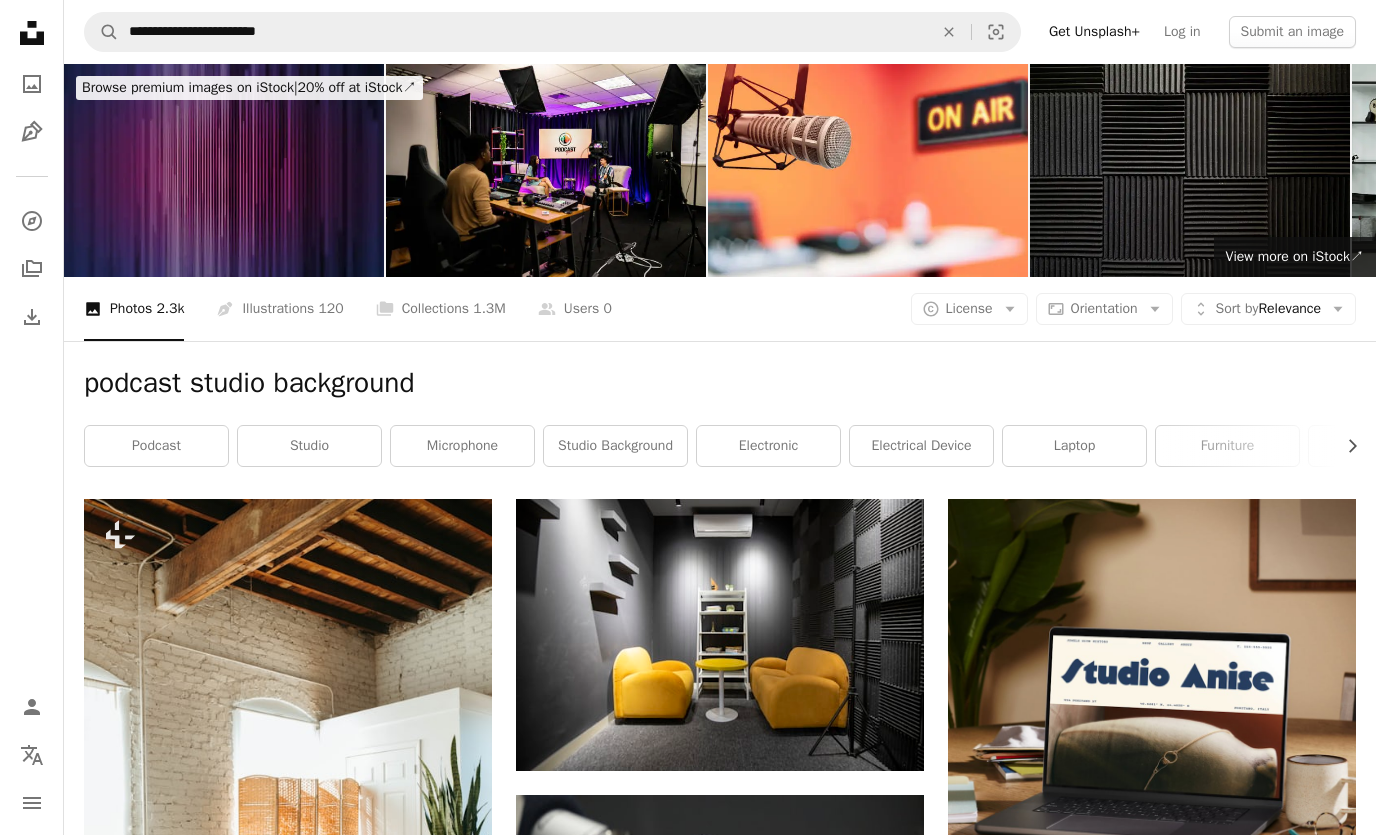 click on "An X shape" 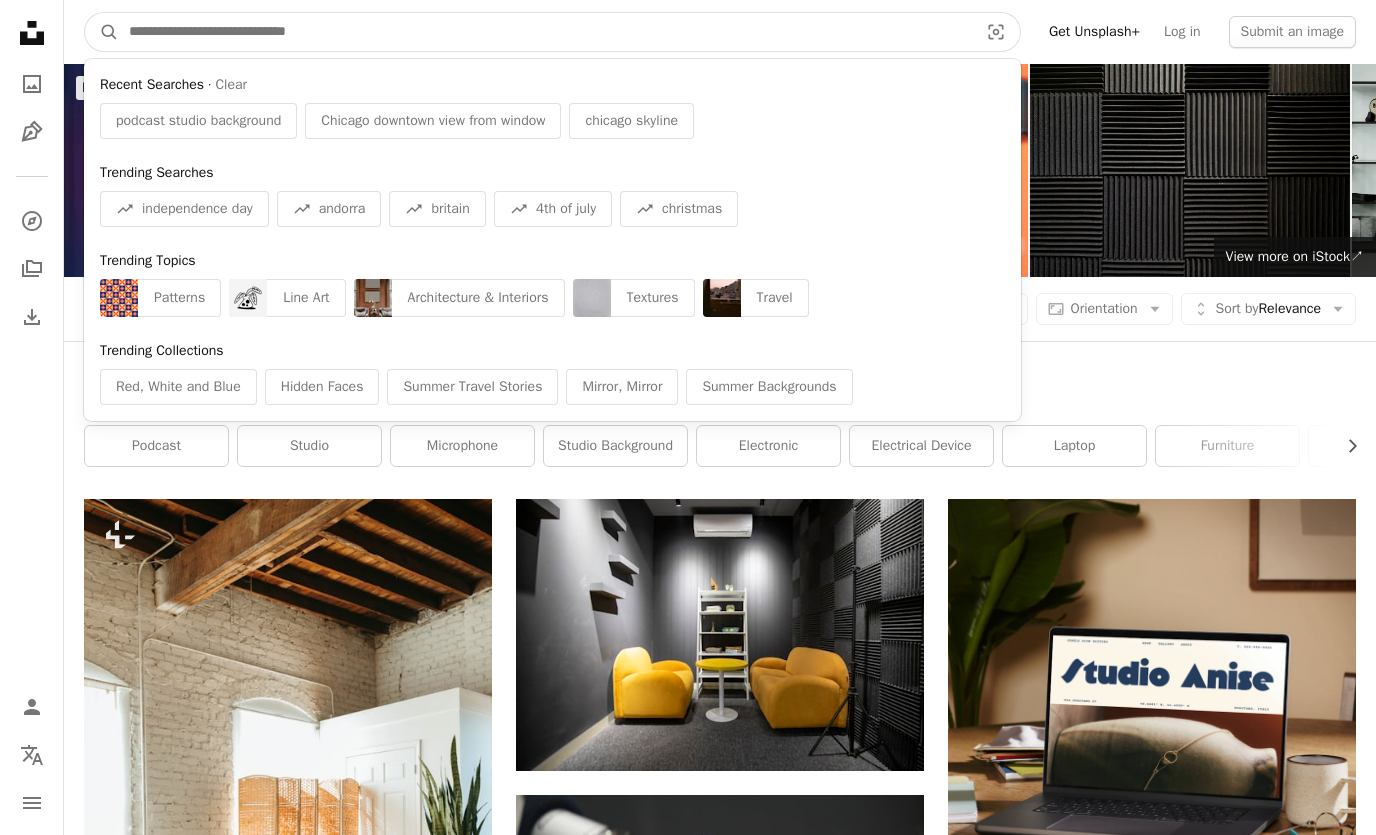 click at bounding box center (545, 32) 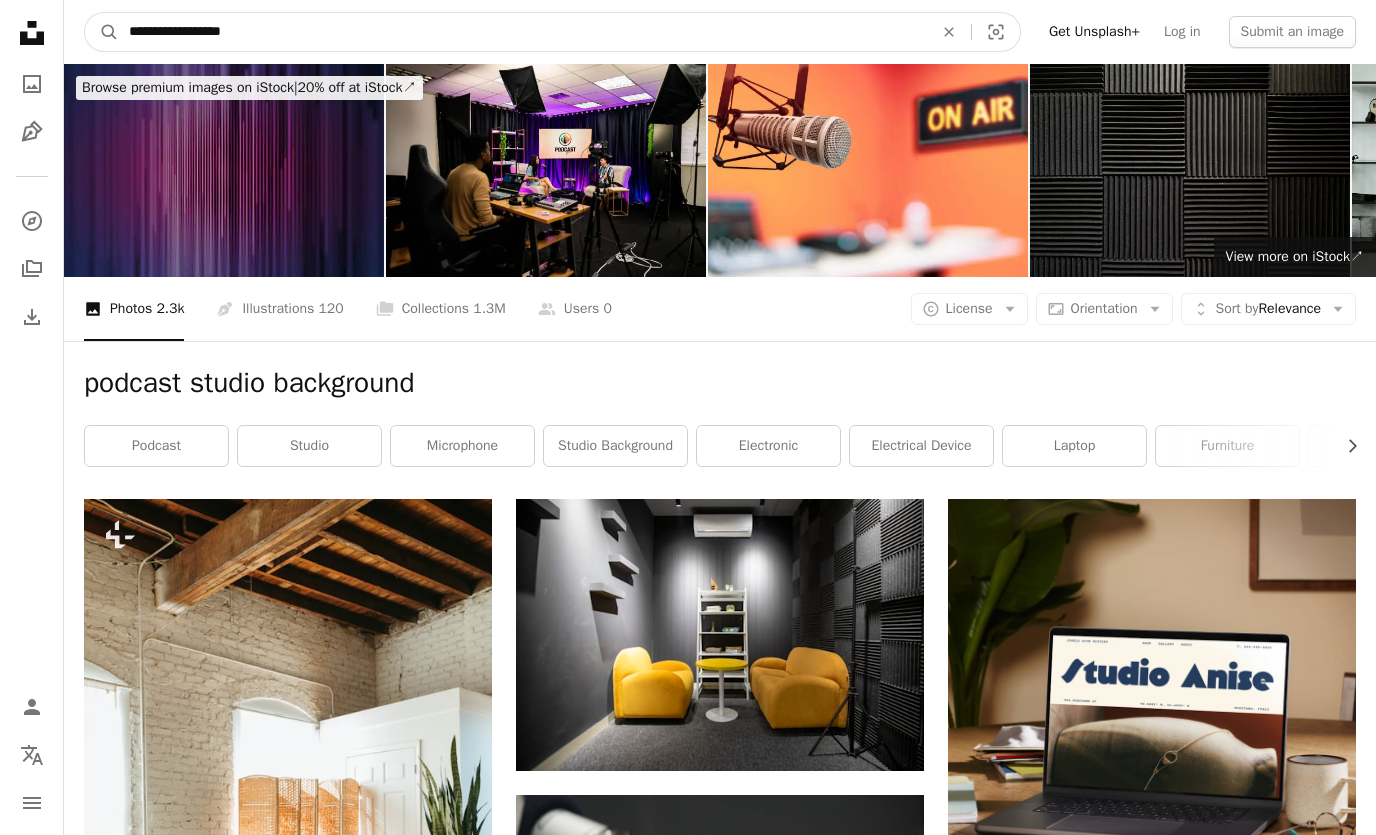 type on "**********" 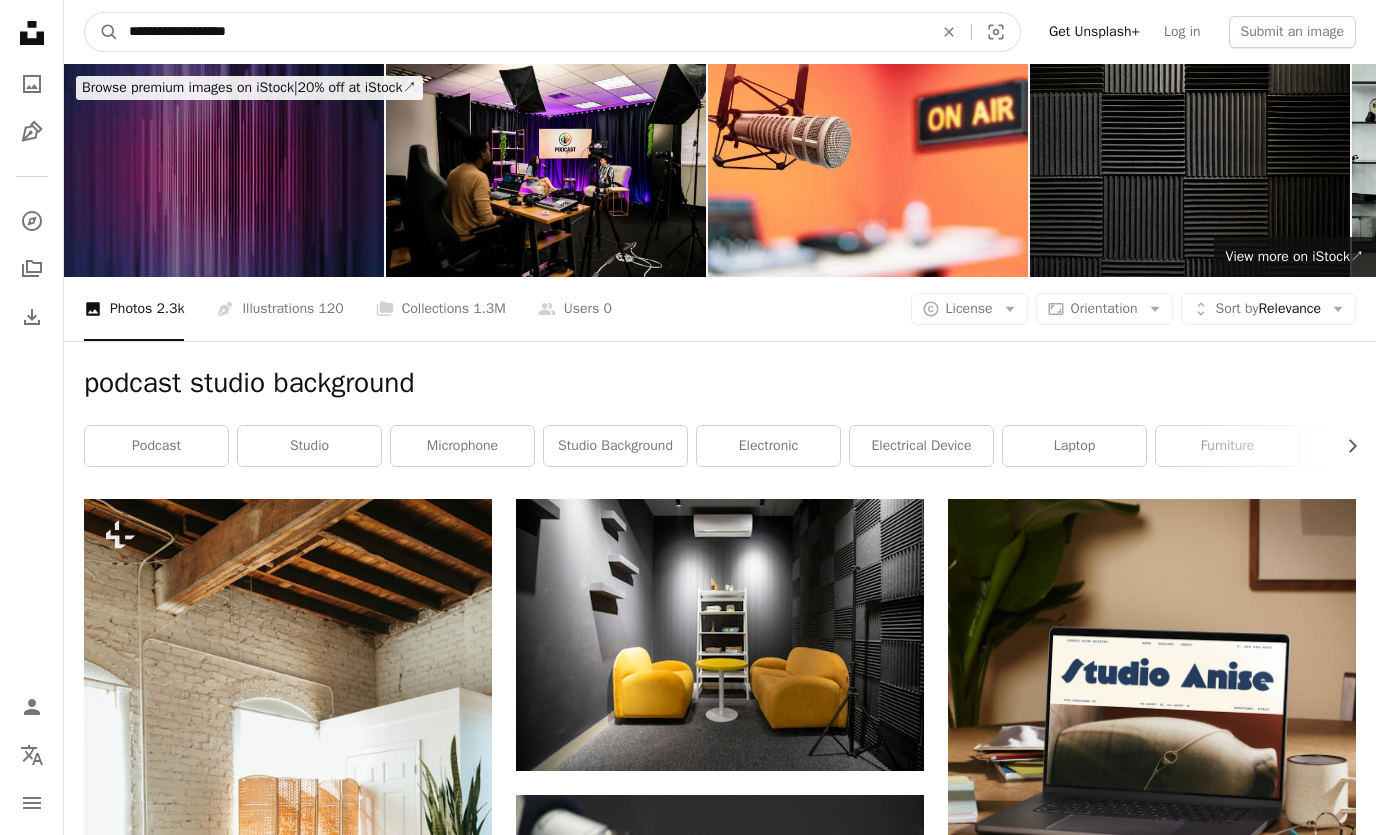 click on "A magnifying glass" at bounding box center (102, 32) 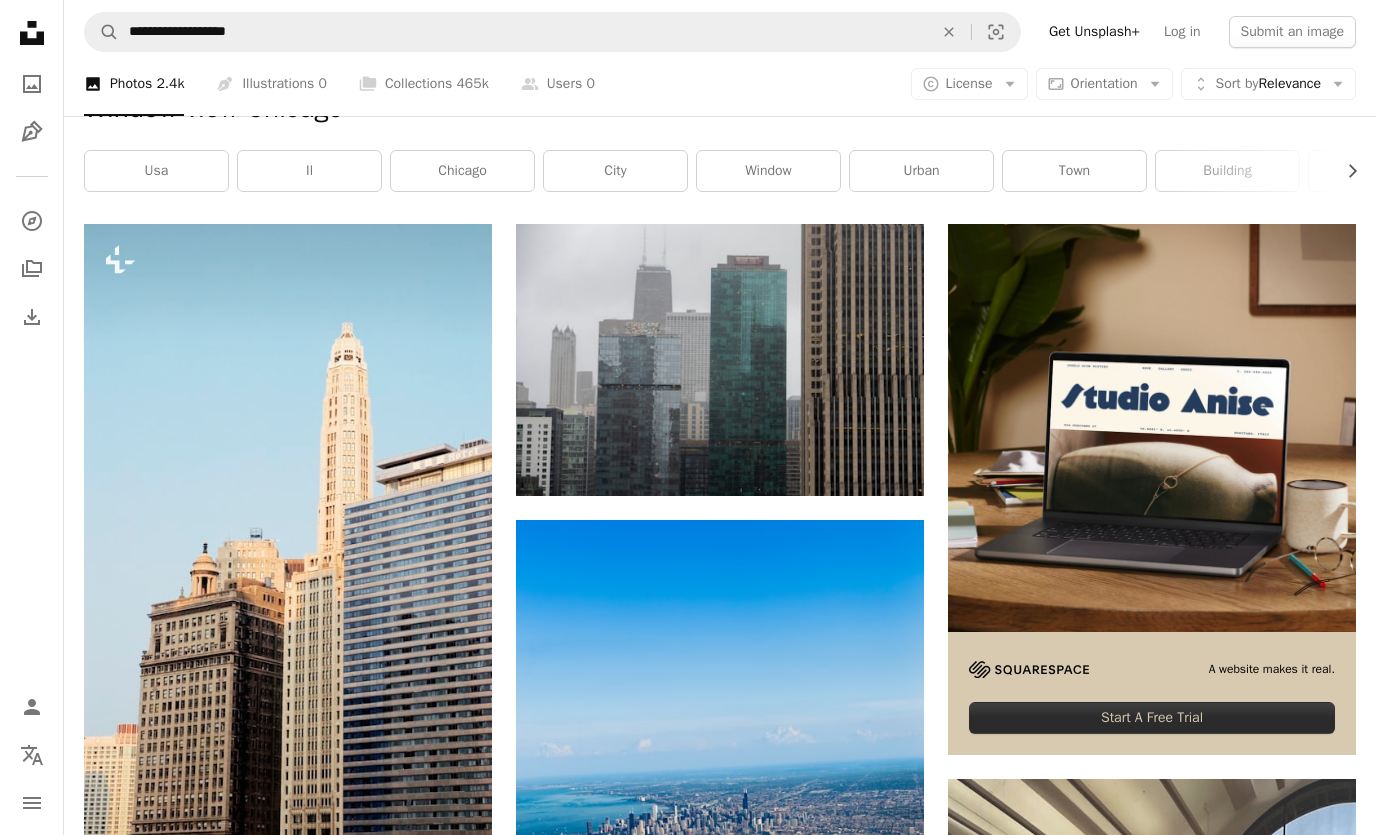 scroll, scrollTop: 321, scrollLeft: 0, axis: vertical 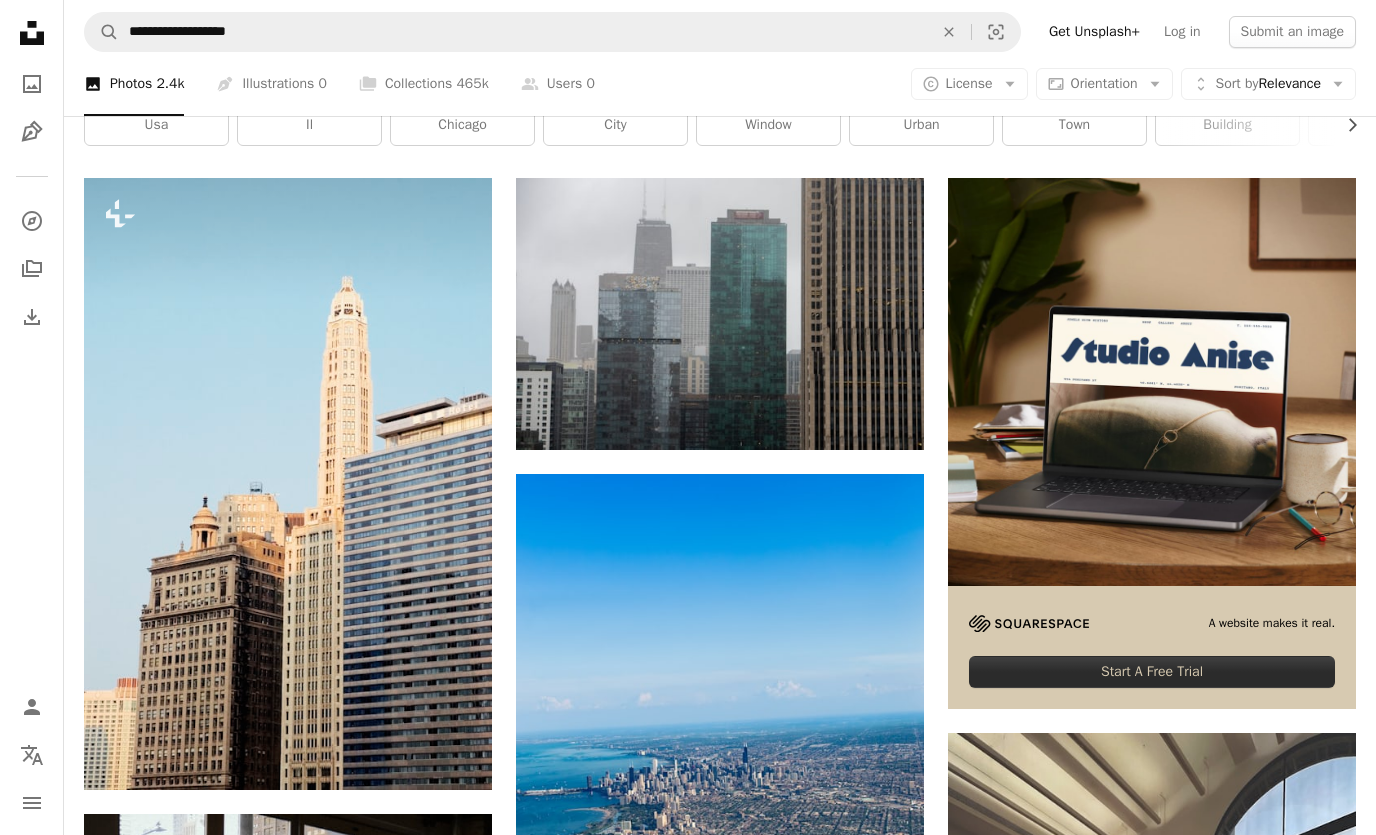 click on "Arrow pointing down" at bounding box center (884, 414) 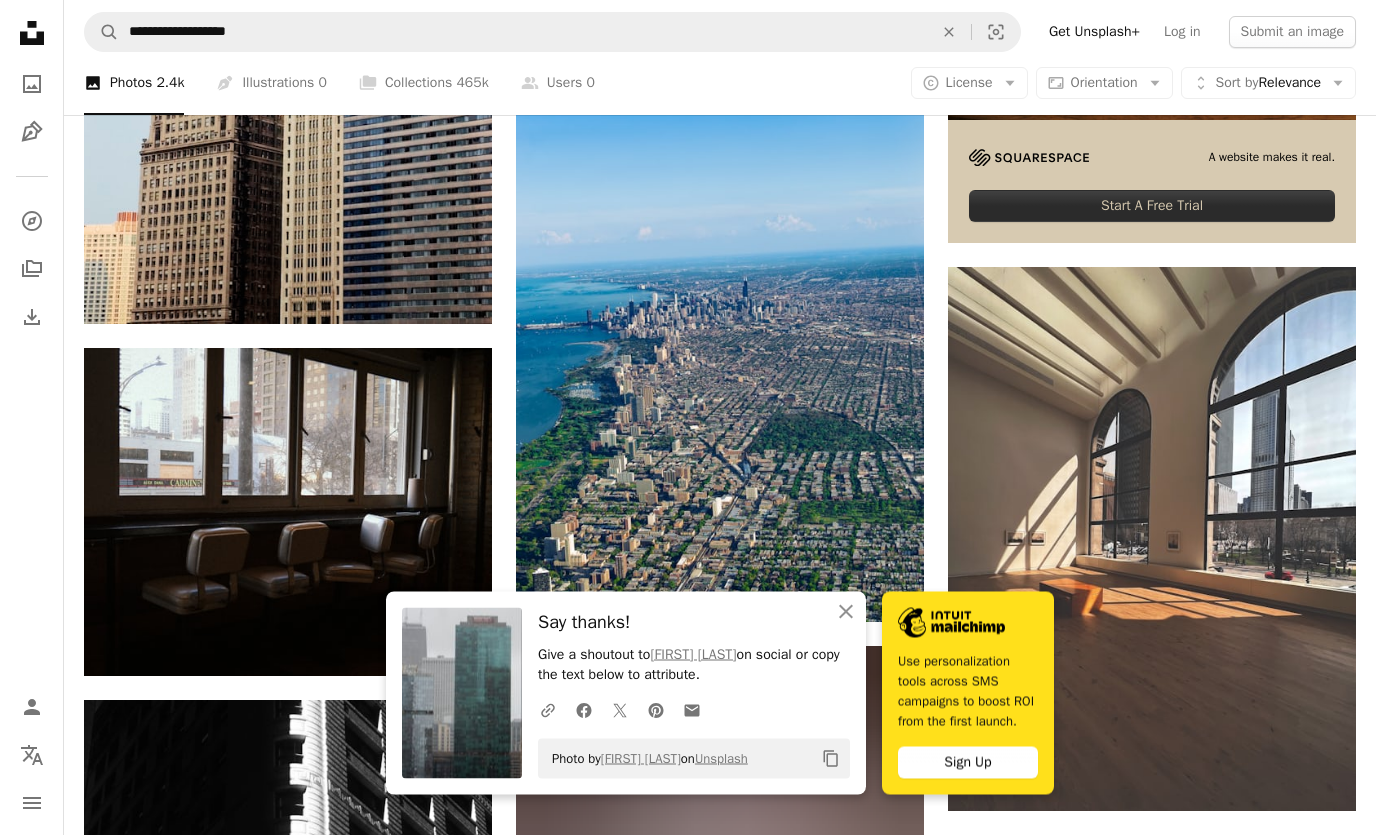 scroll, scrollTop: 787, scrollLeft: 0, axis: vertical 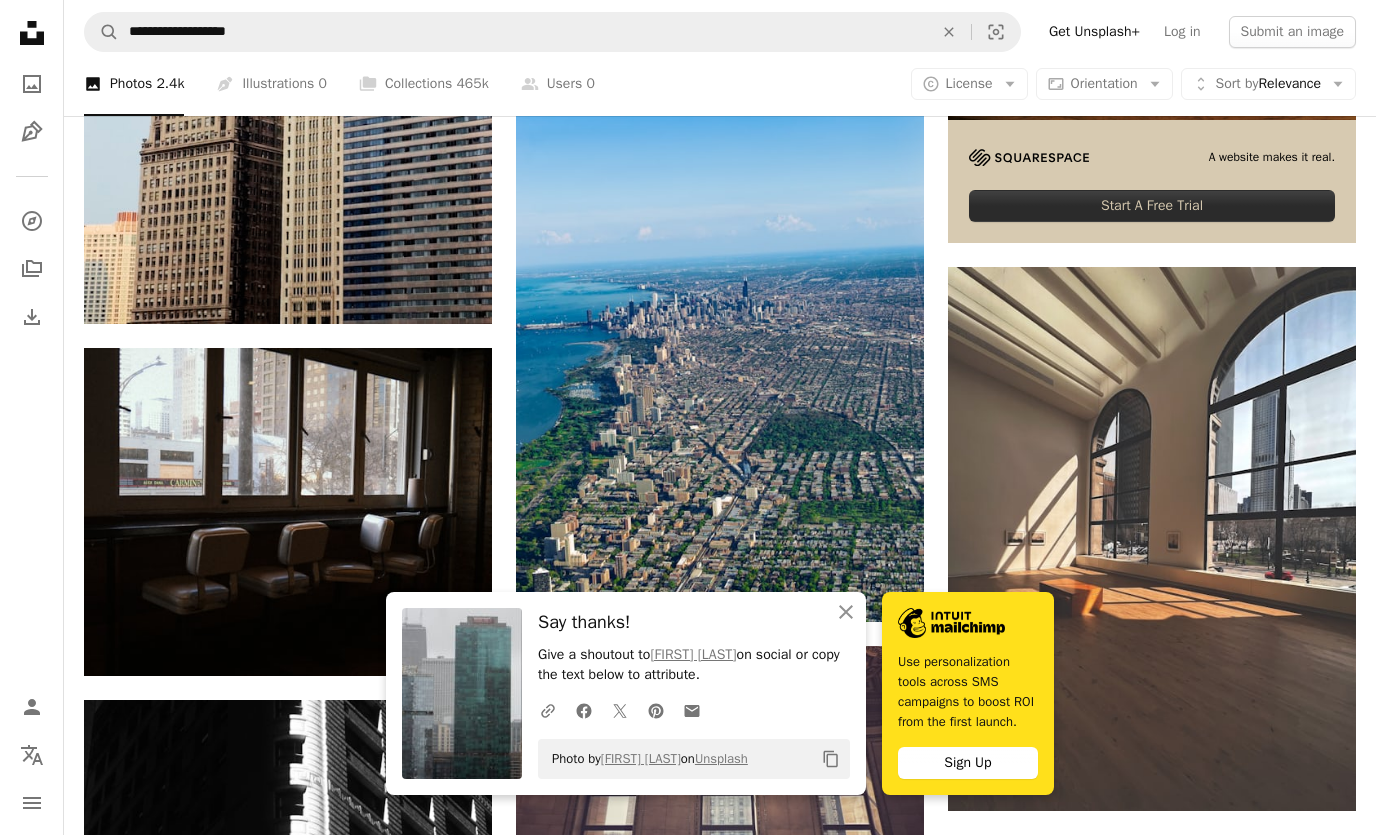 click on "Arrow pointing down" 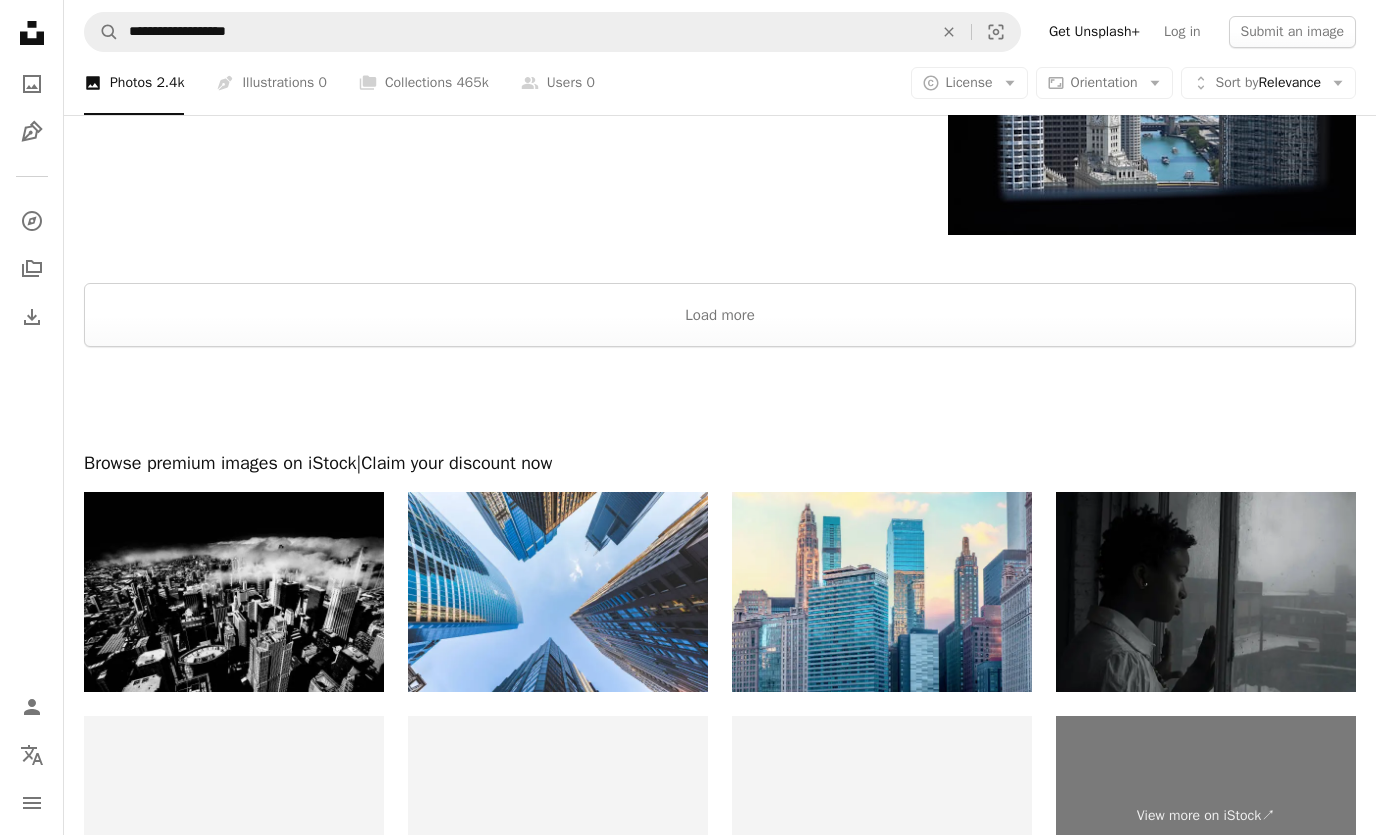 scroll, scrollTop: 3850, scrollLeft: 0, axis: vertical 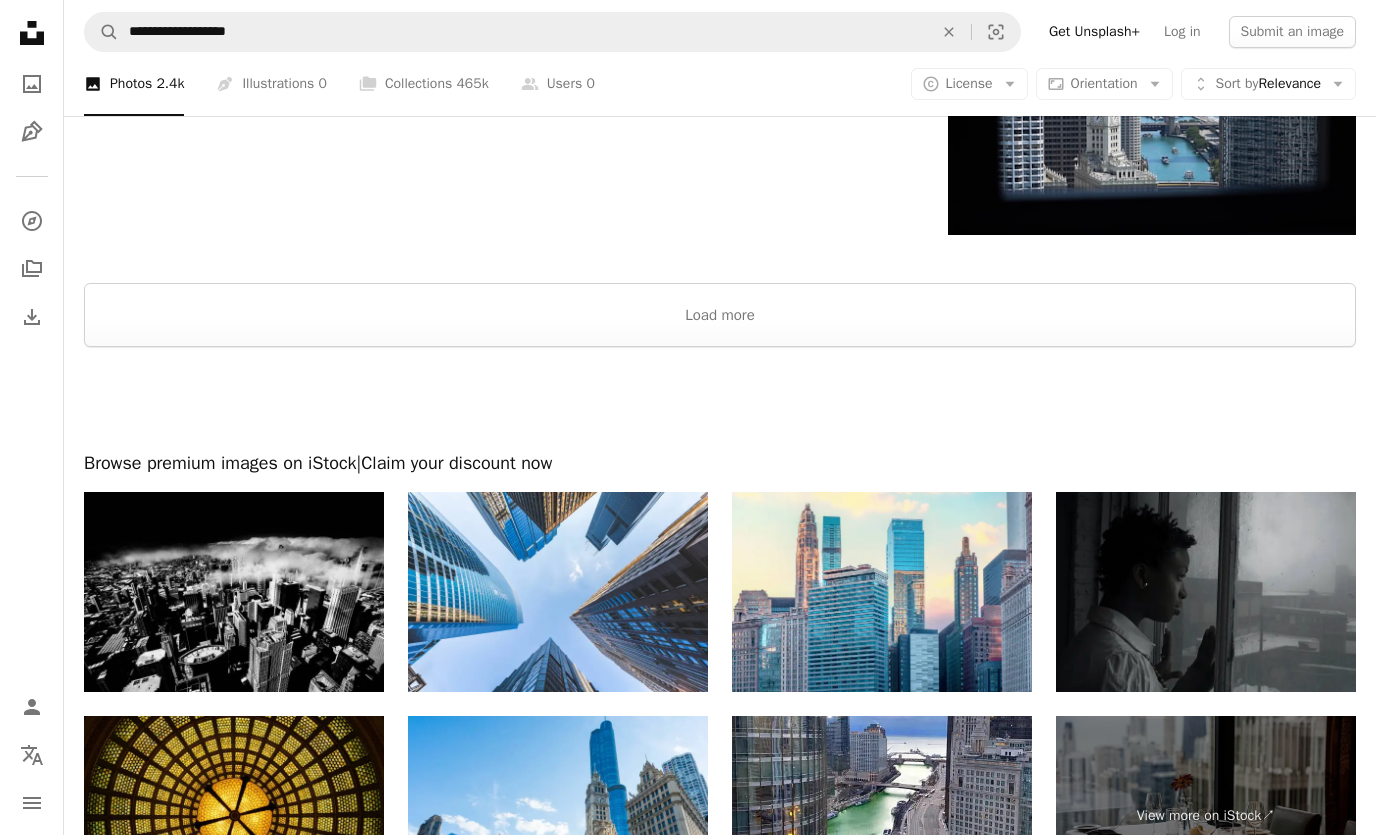 click on "Load more" at bounding box center [720, 315] 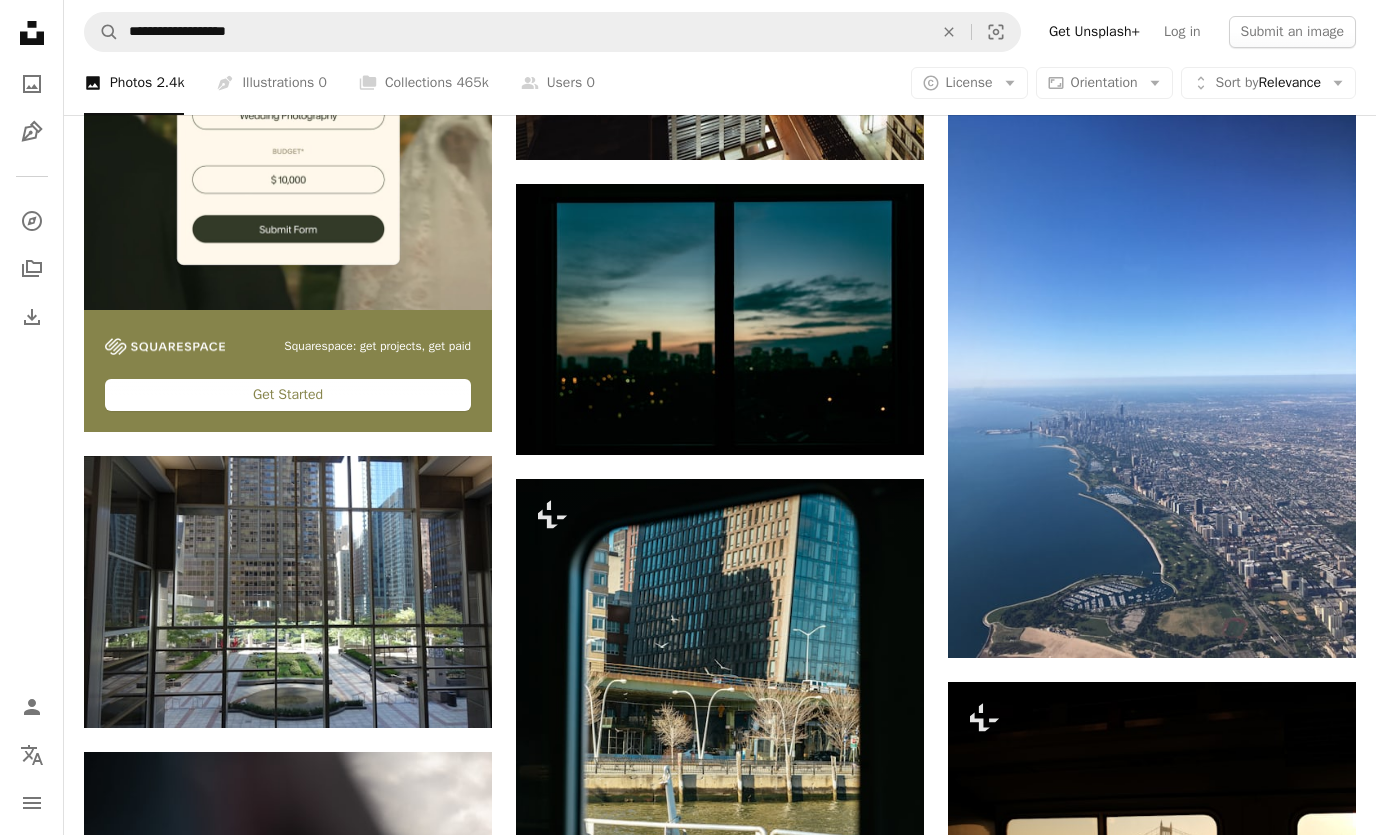 scroll, scrollTop: 5575, scrollLeft: 0, axis: vertical 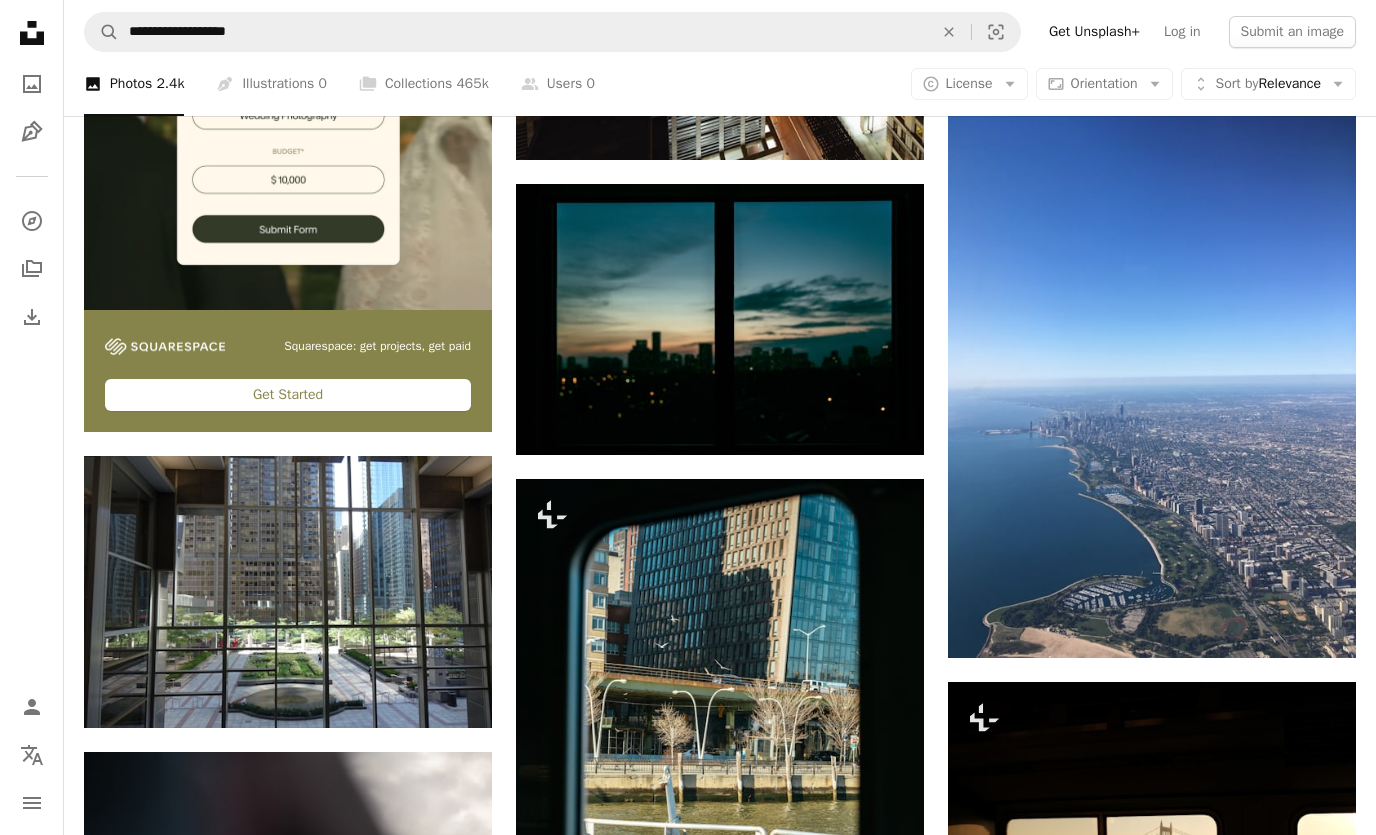 click on "Arrow pointing down" 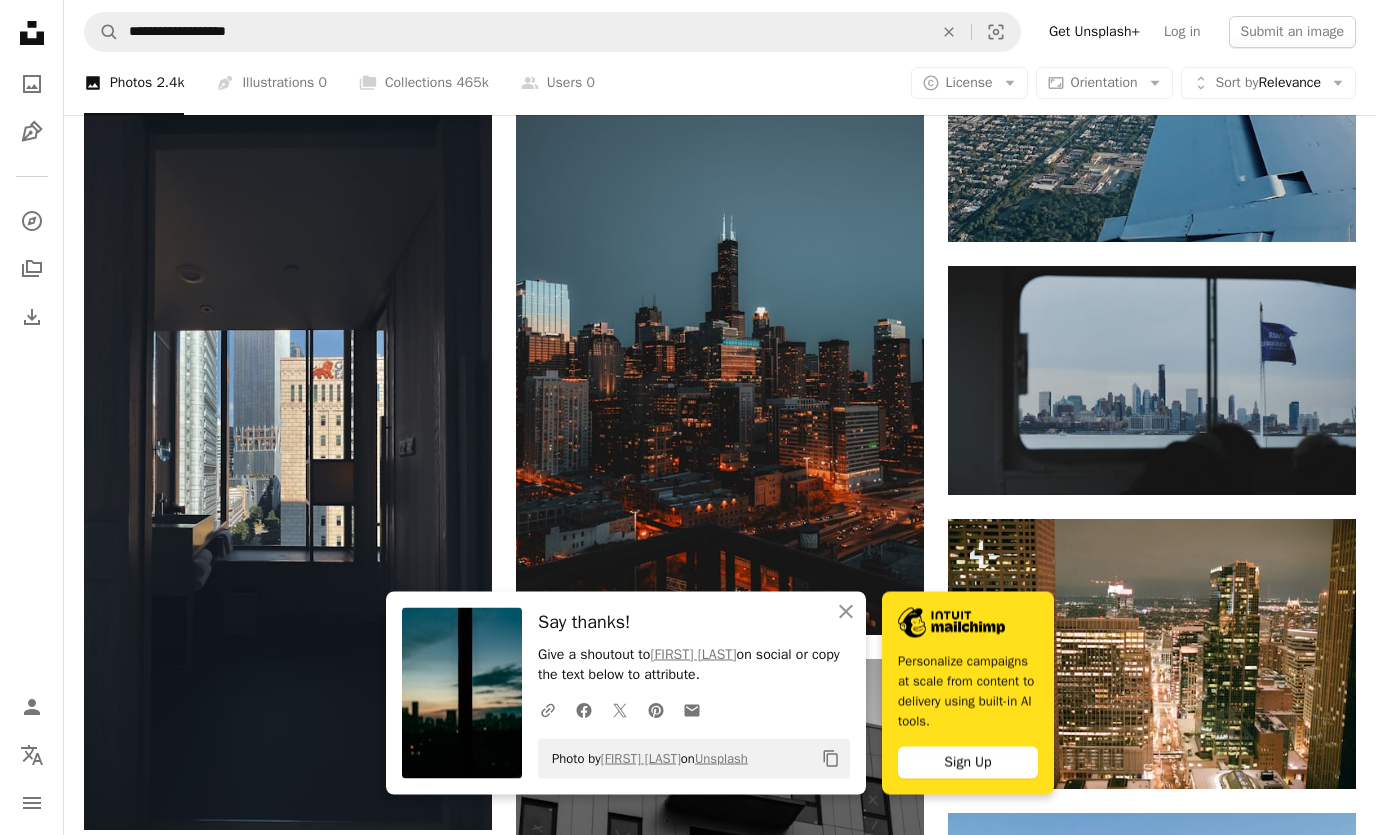scroll, scrollTop: 6854, scrollLeft: 0, axis: vertical 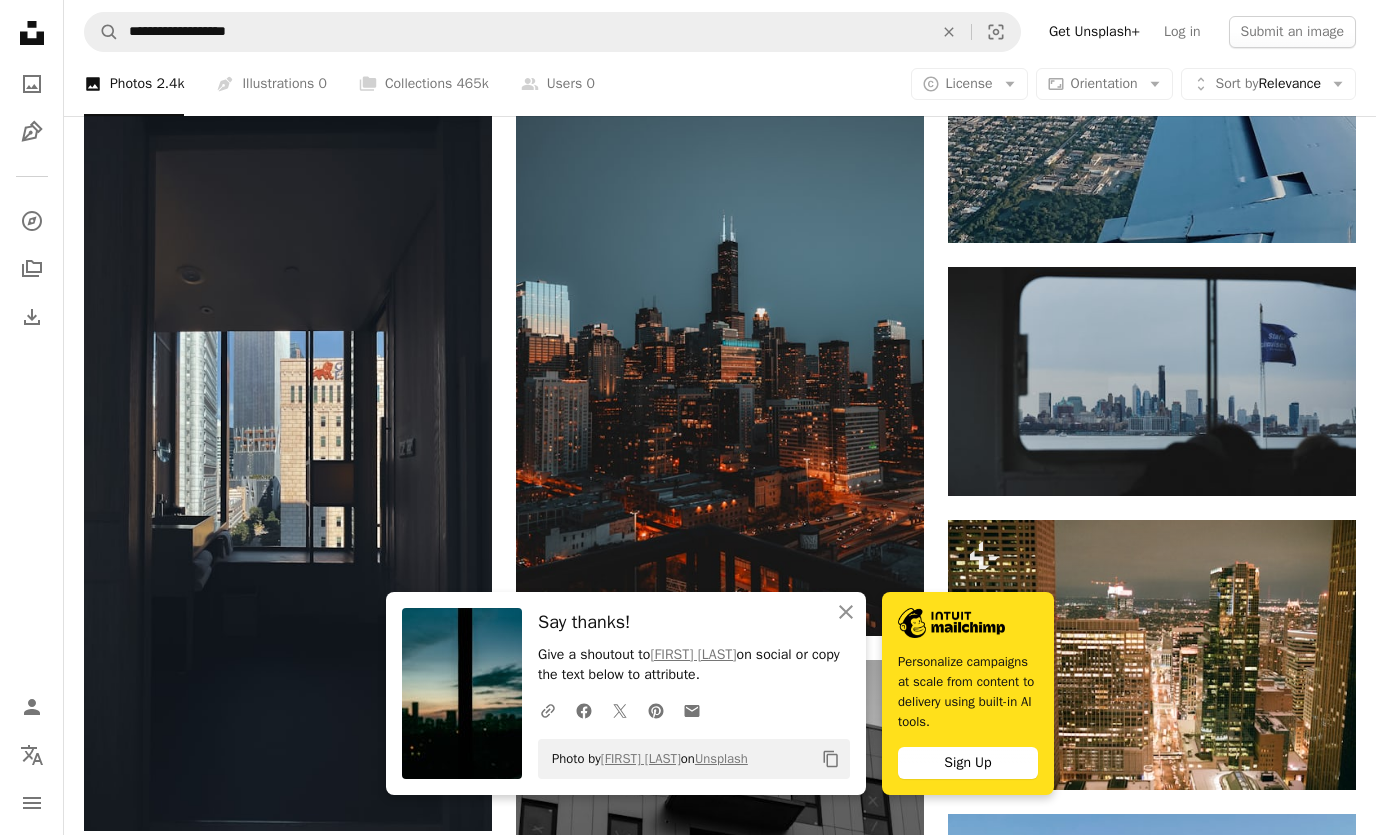 click on "Arrow pointing down" 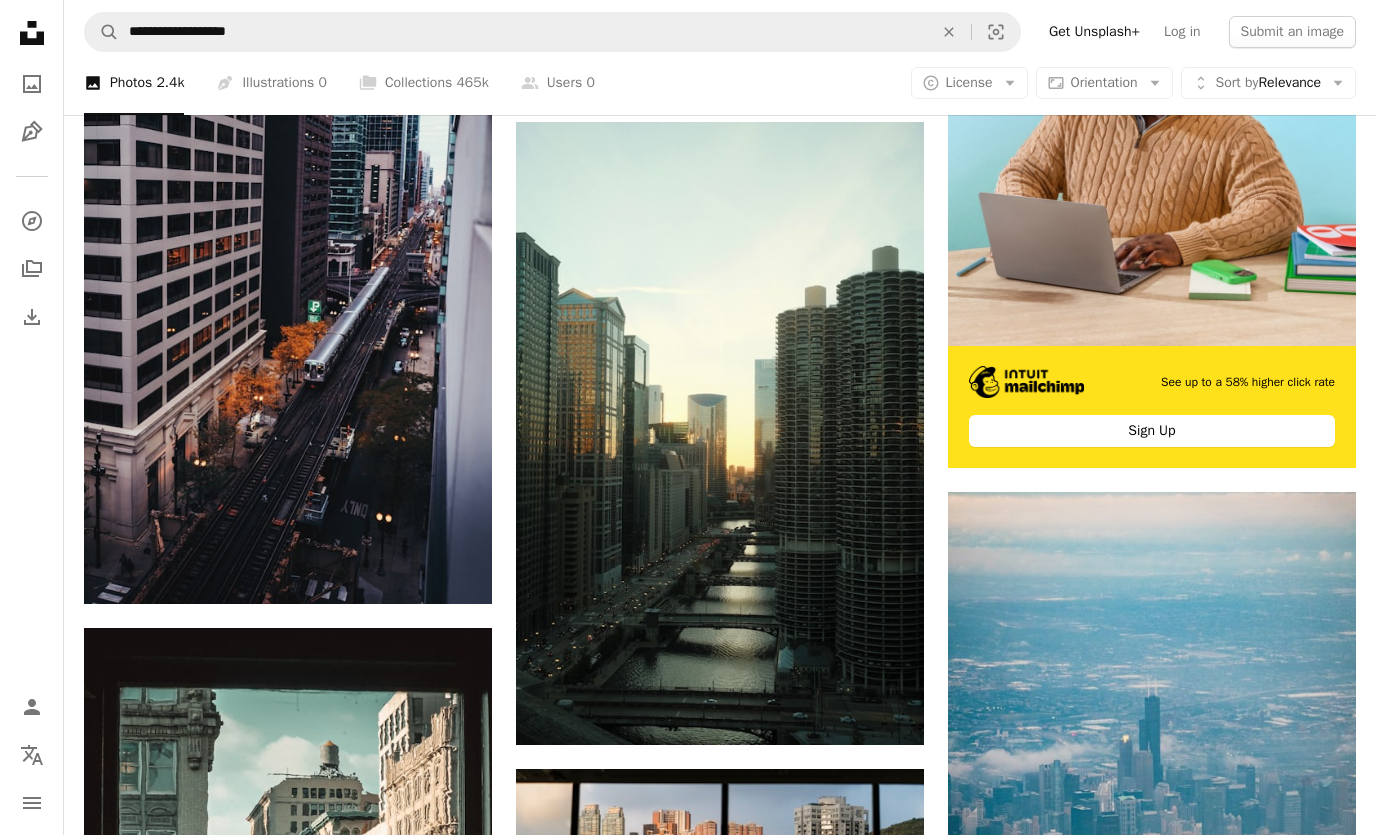 scroll, scrollTop: 9561, scrollLeft: 0, axis: vertical 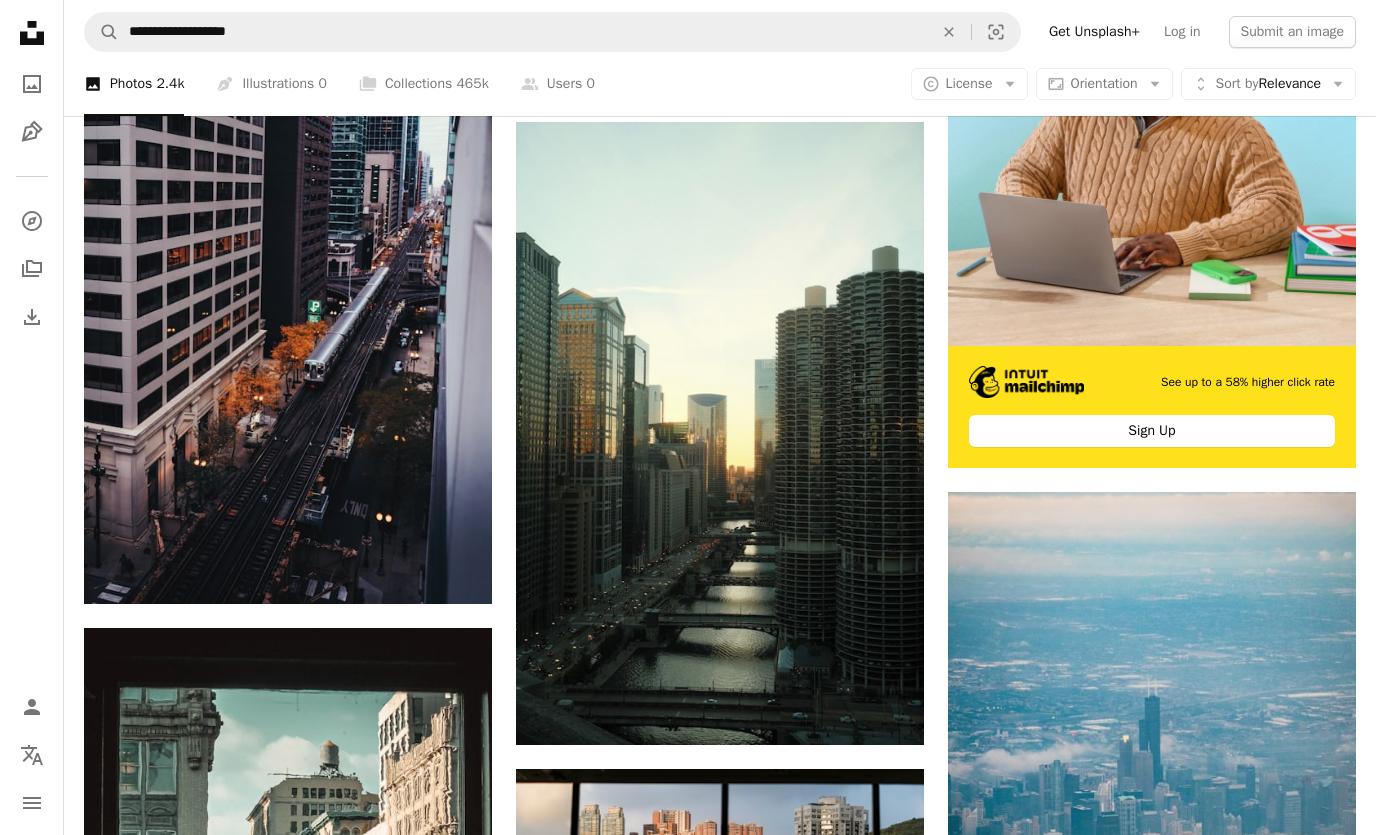 click on "Arrow pointing down" at bounding box center [884, 709] 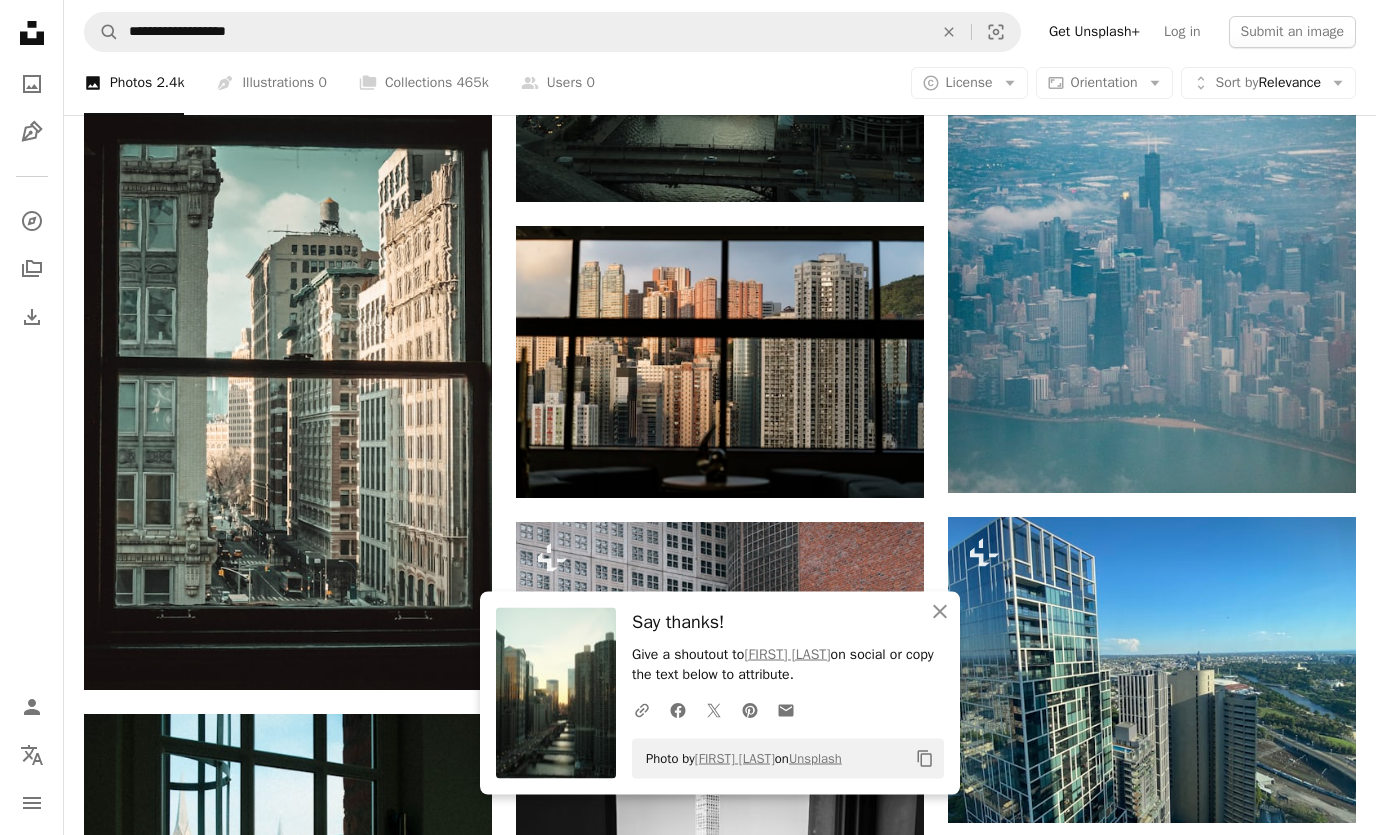 scroll, scrollTop: 10103, scrollLeft: 0, axis: vertical 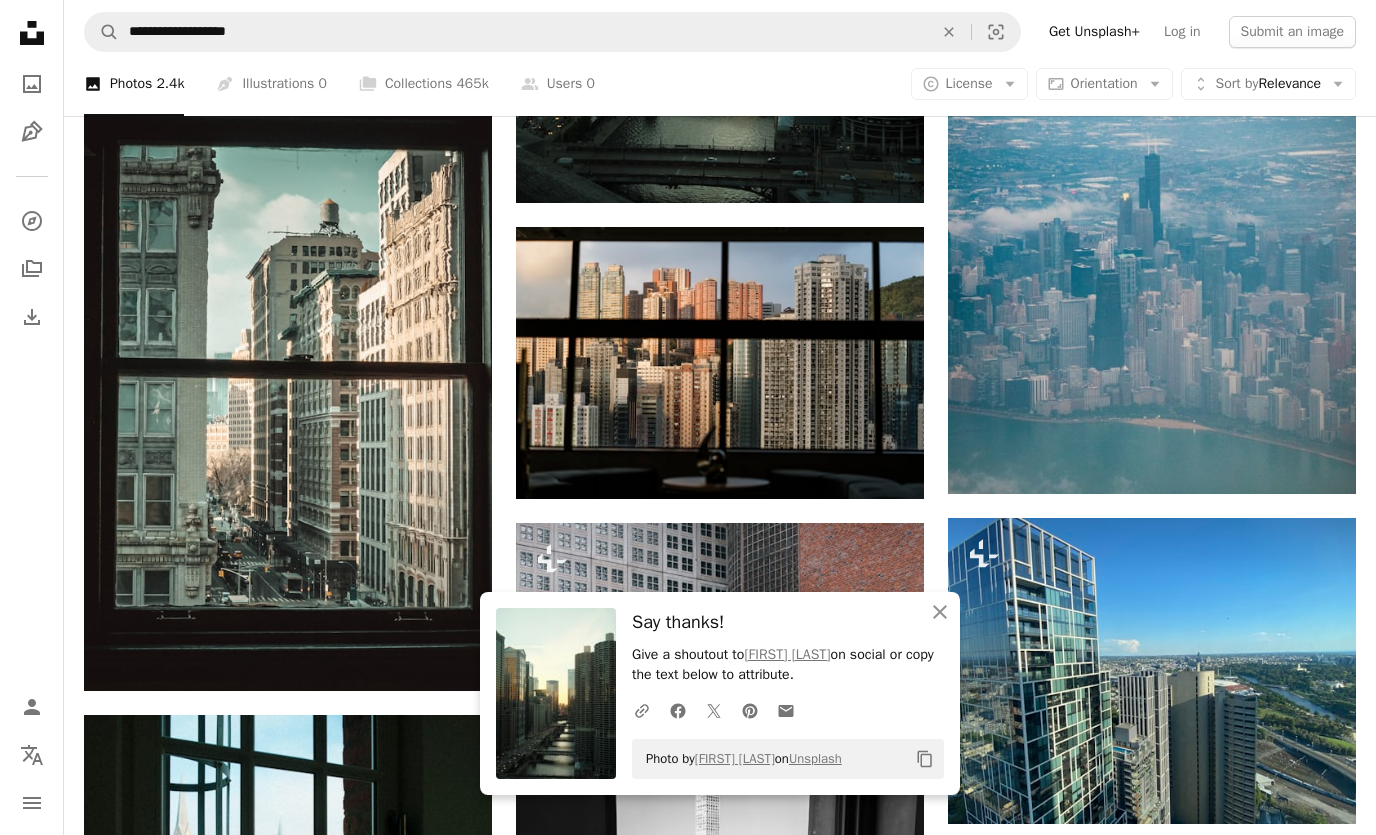 click 